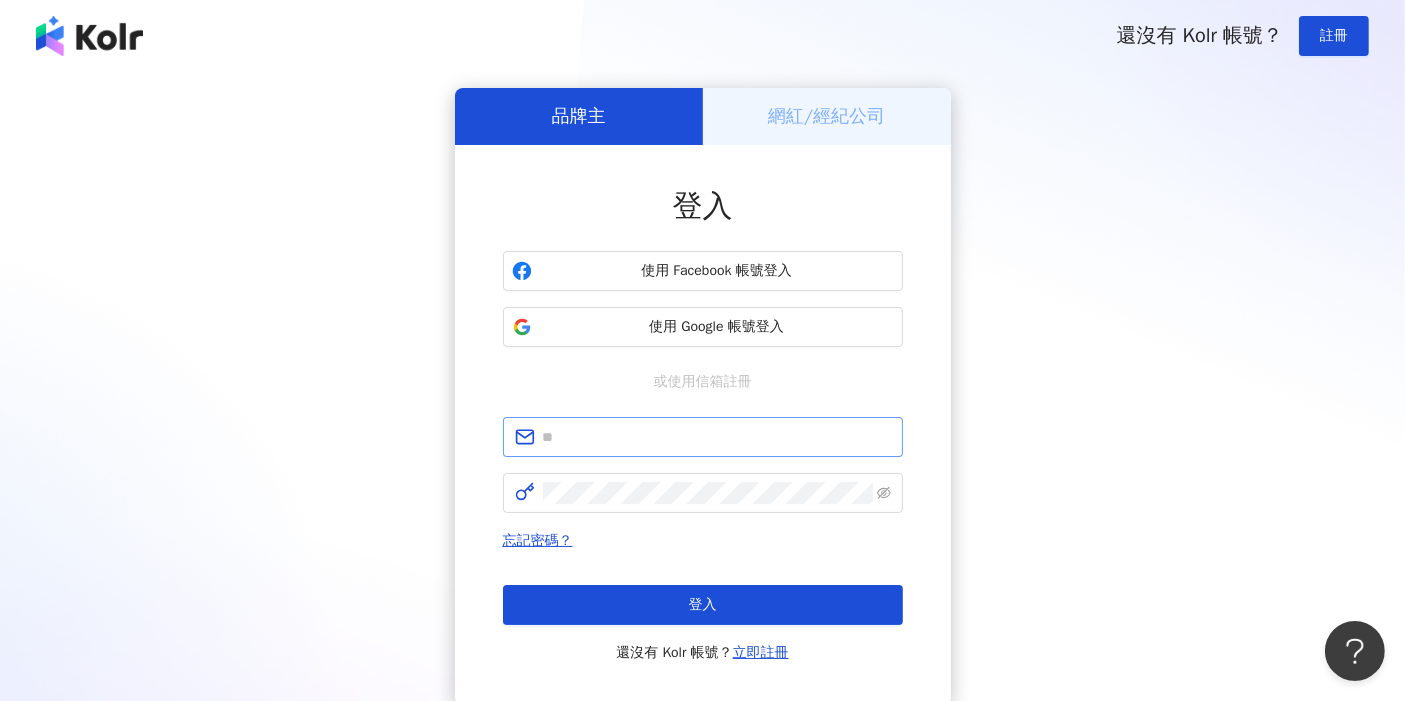 scroll, scrollTop: 0, scrollLeft: 0, axis: both 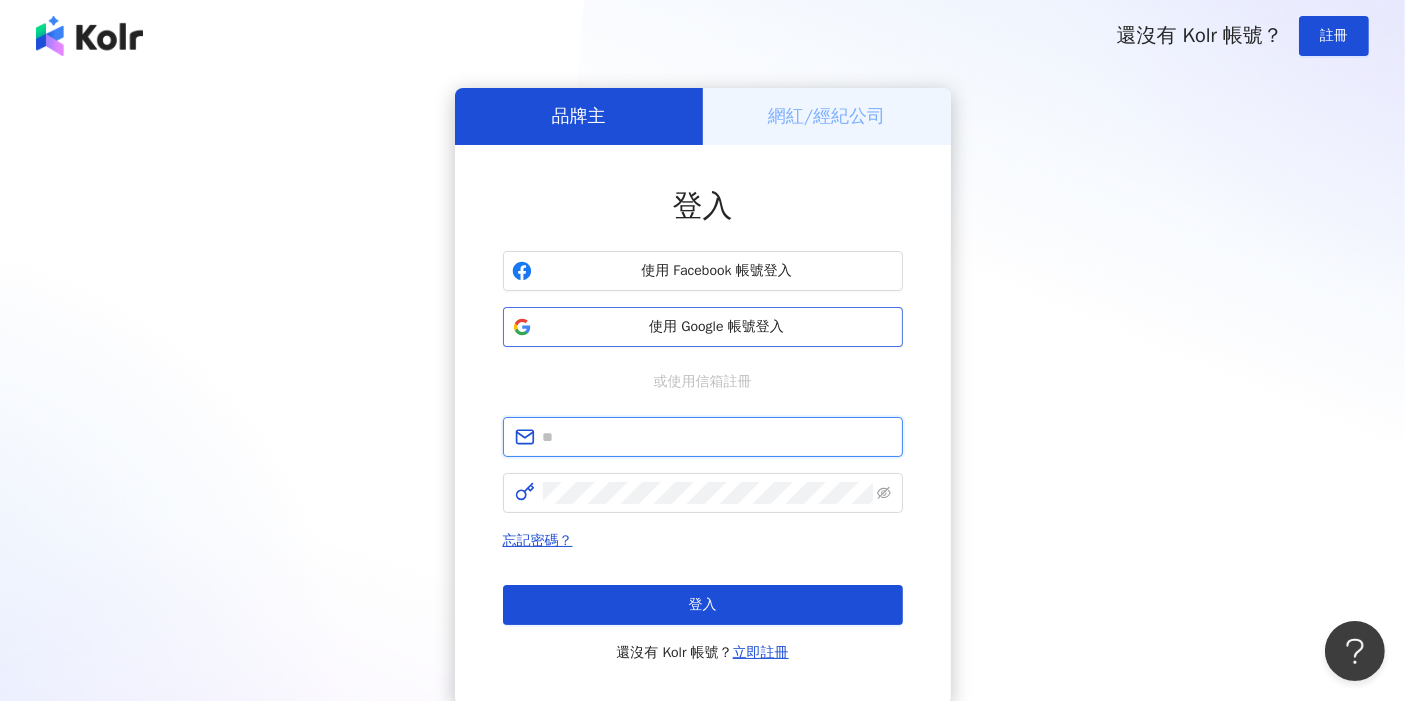type on "**********" 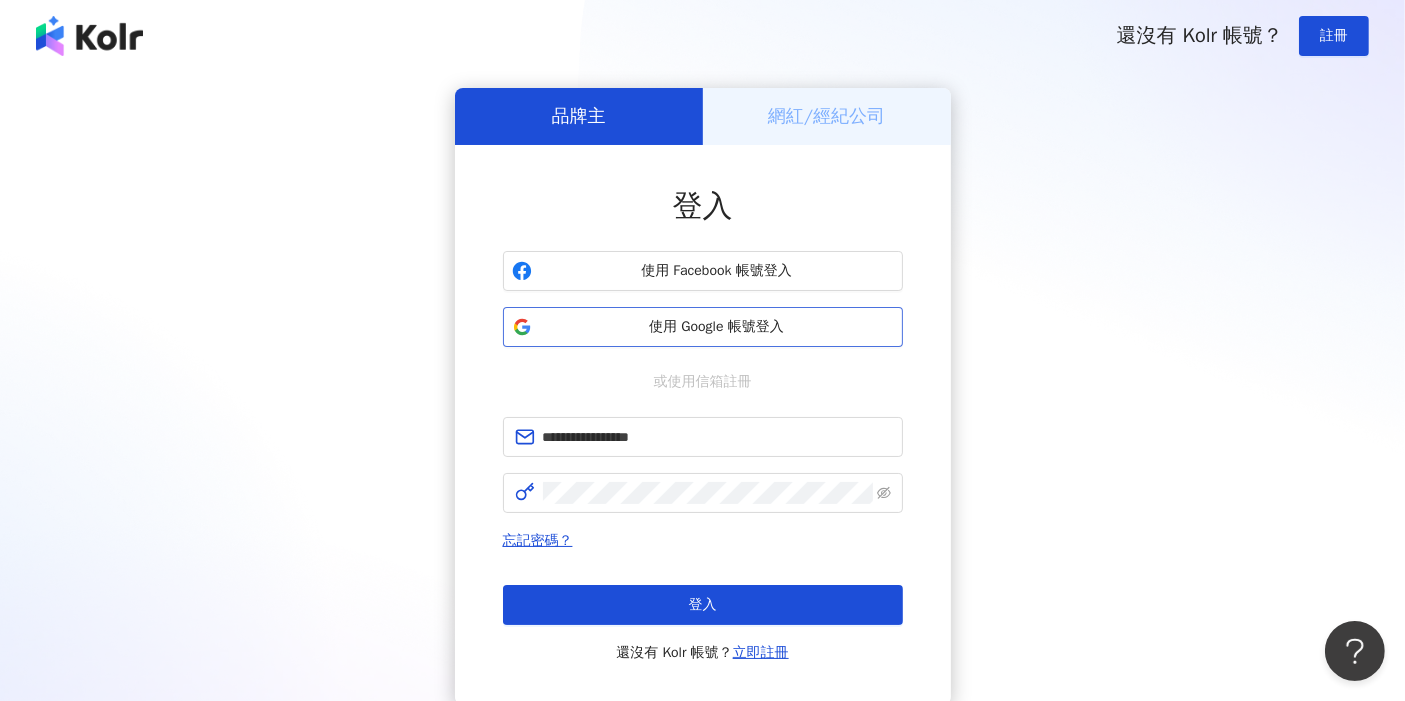 click on "使用 Google 帳號登入" at bounding box center (717, 327) 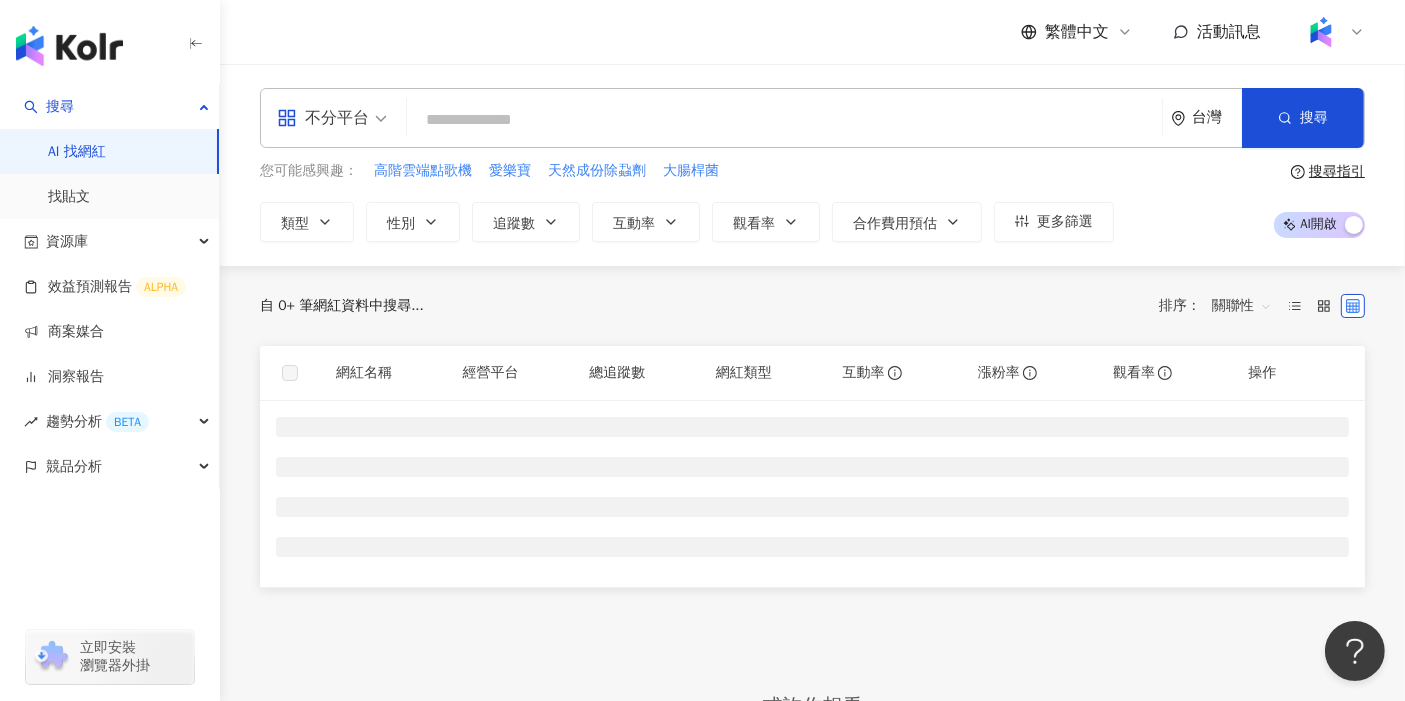 click at bounding box center (784, 120) 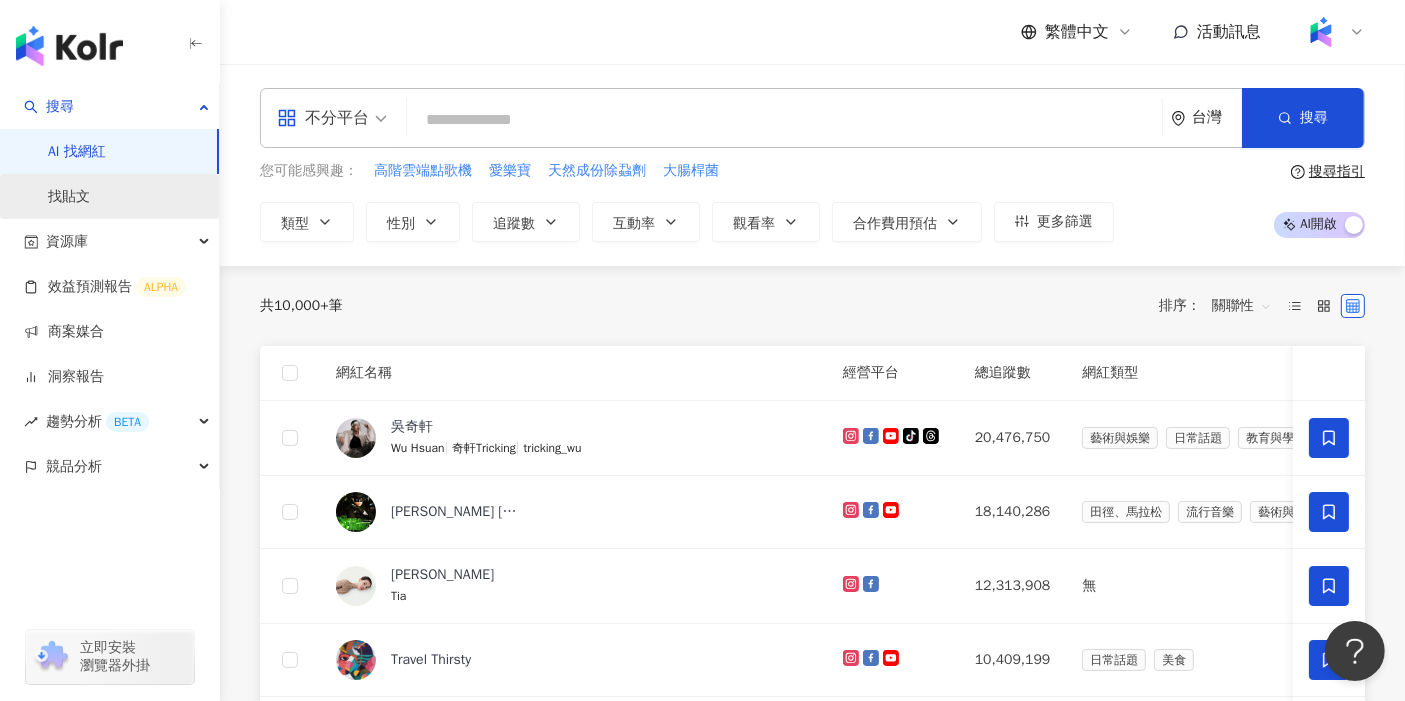 click on "找貼文" at bounding box center (69, 197) 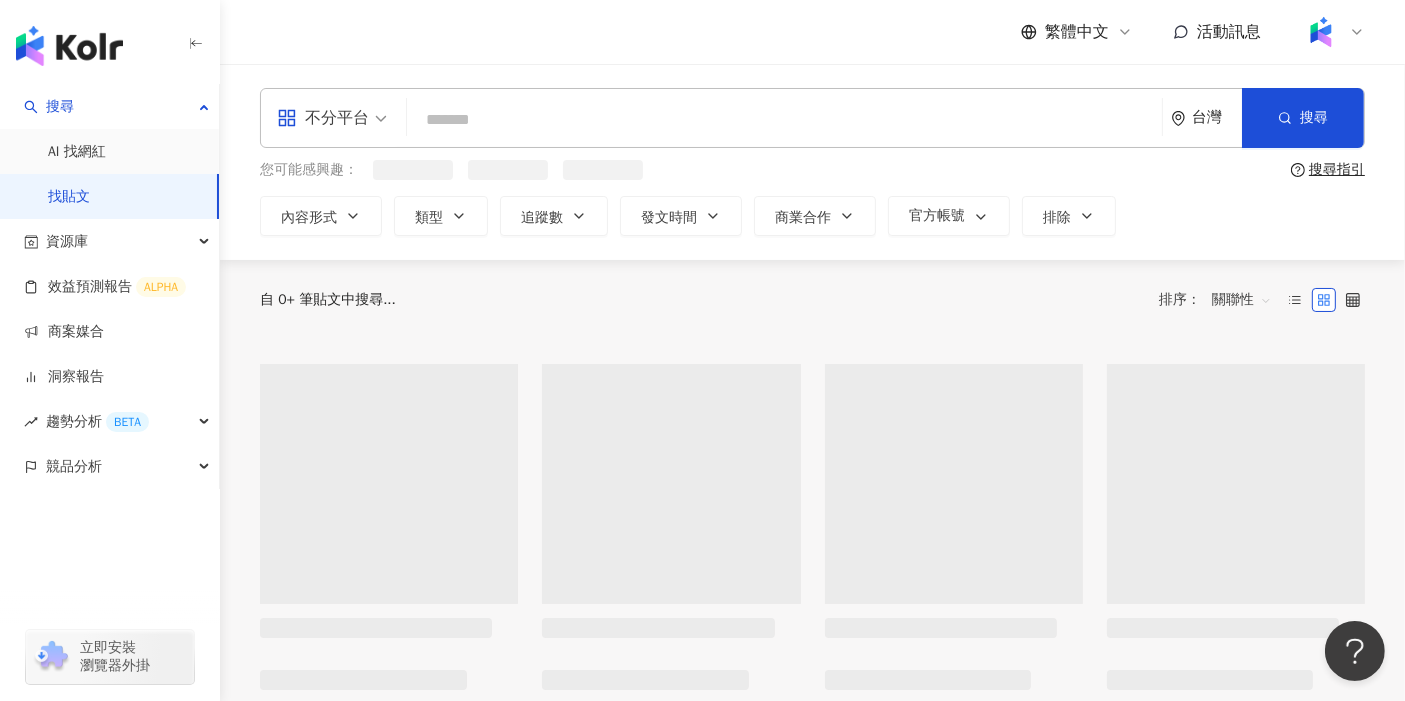 click at bounding box center (784, 119) 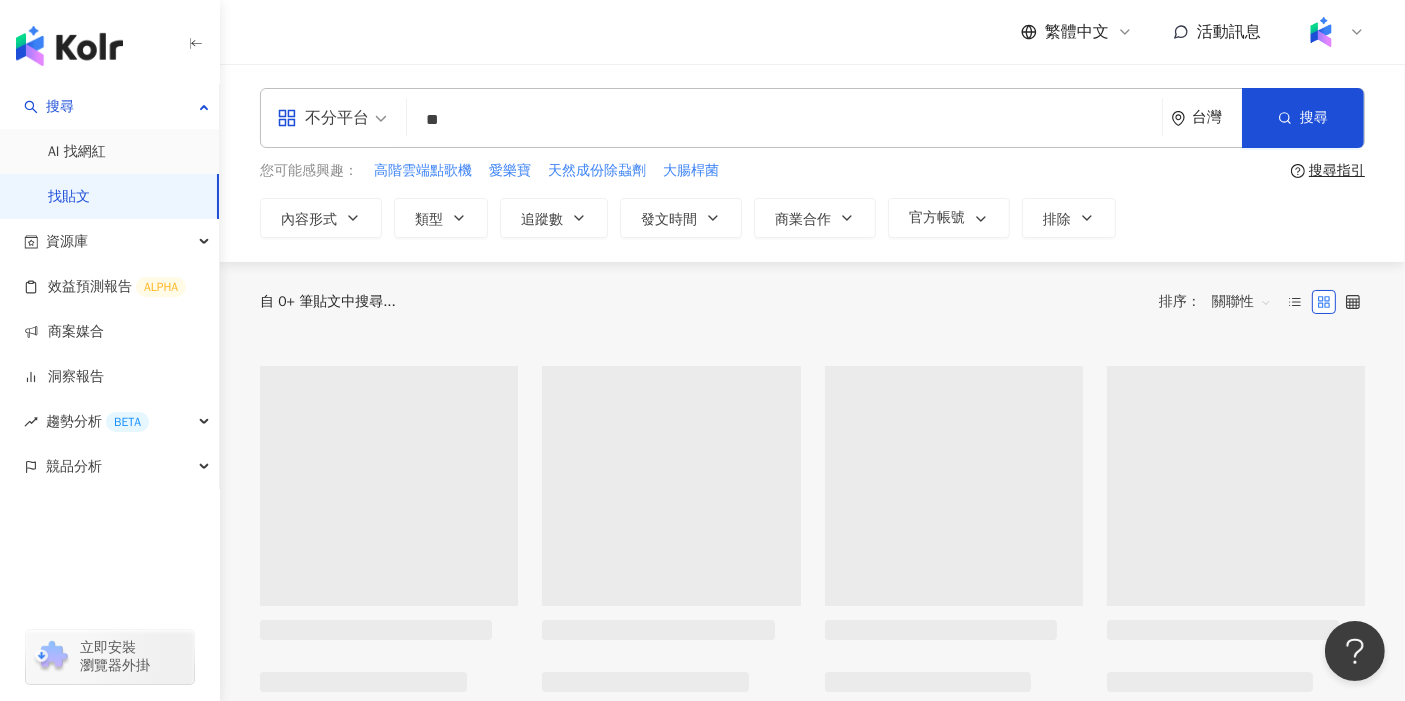 type on "*" 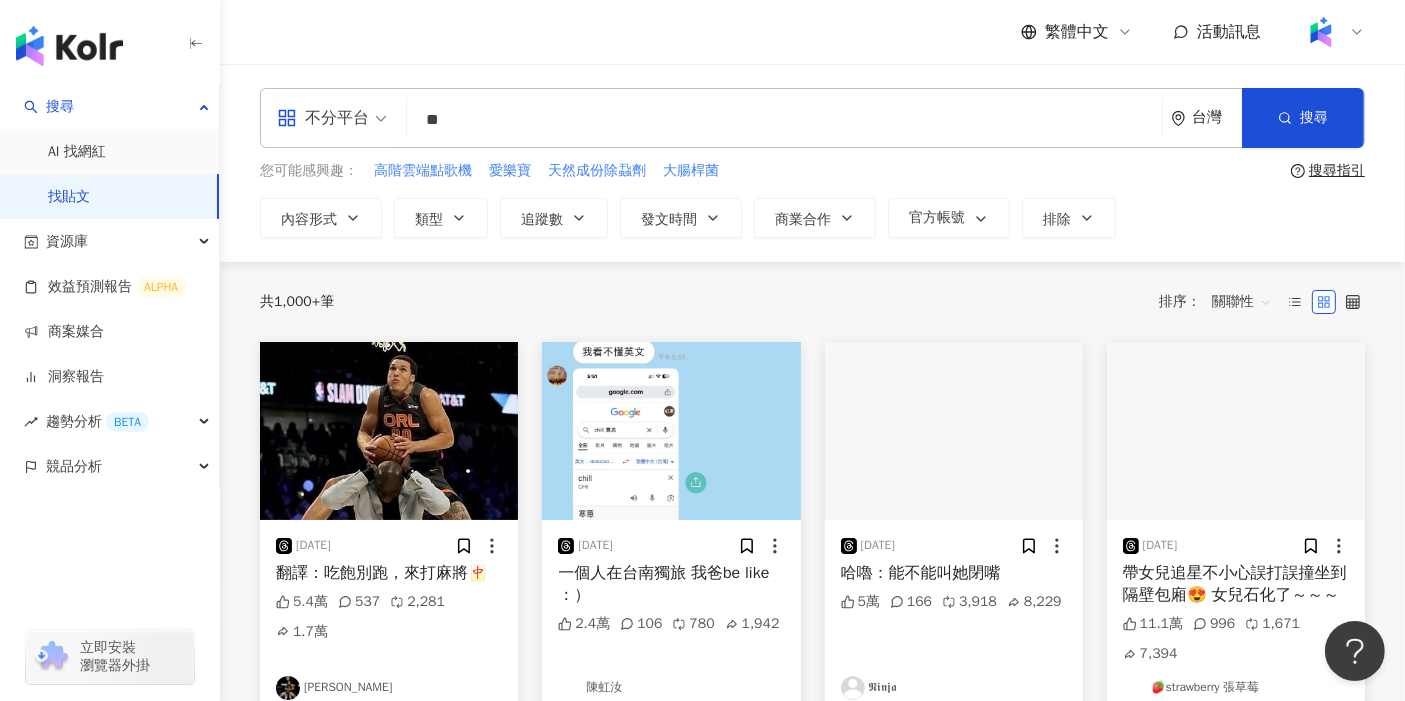 type on "**" 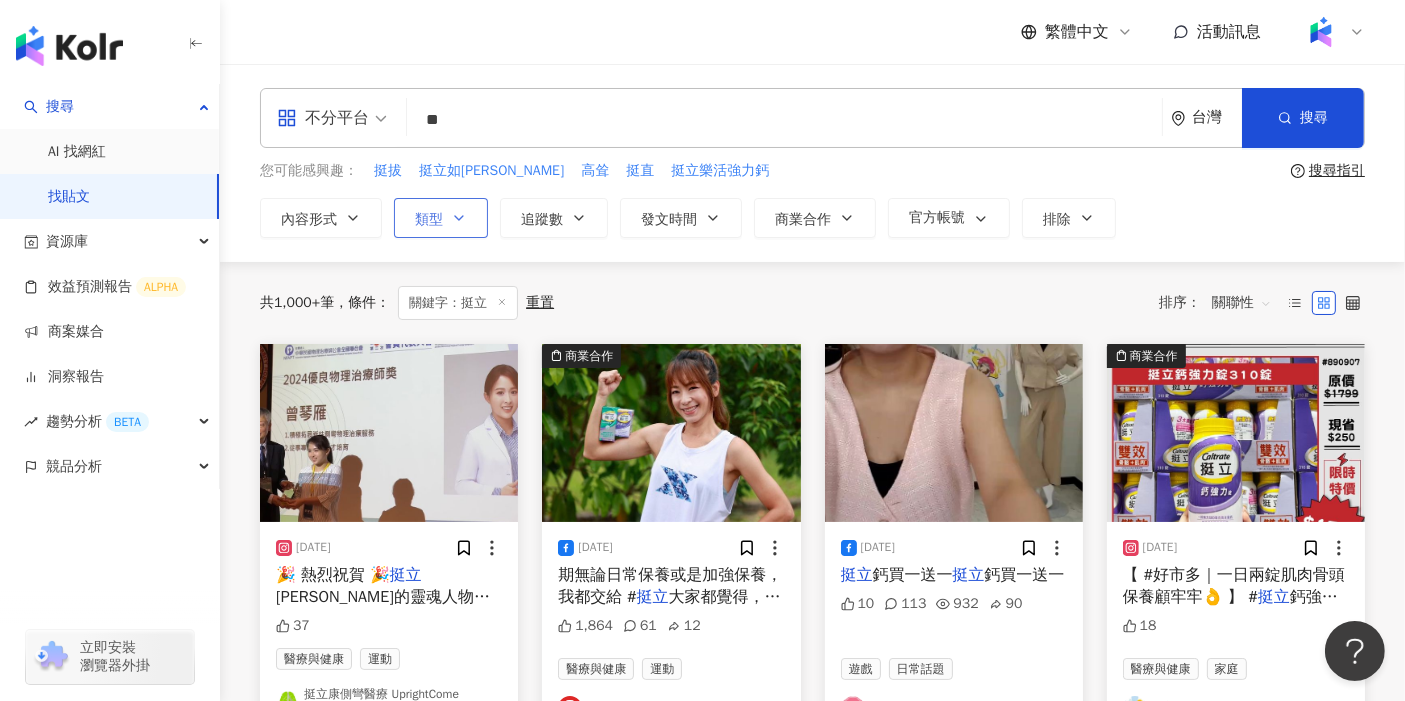 click on "類型" at bounding box center (441, 218) 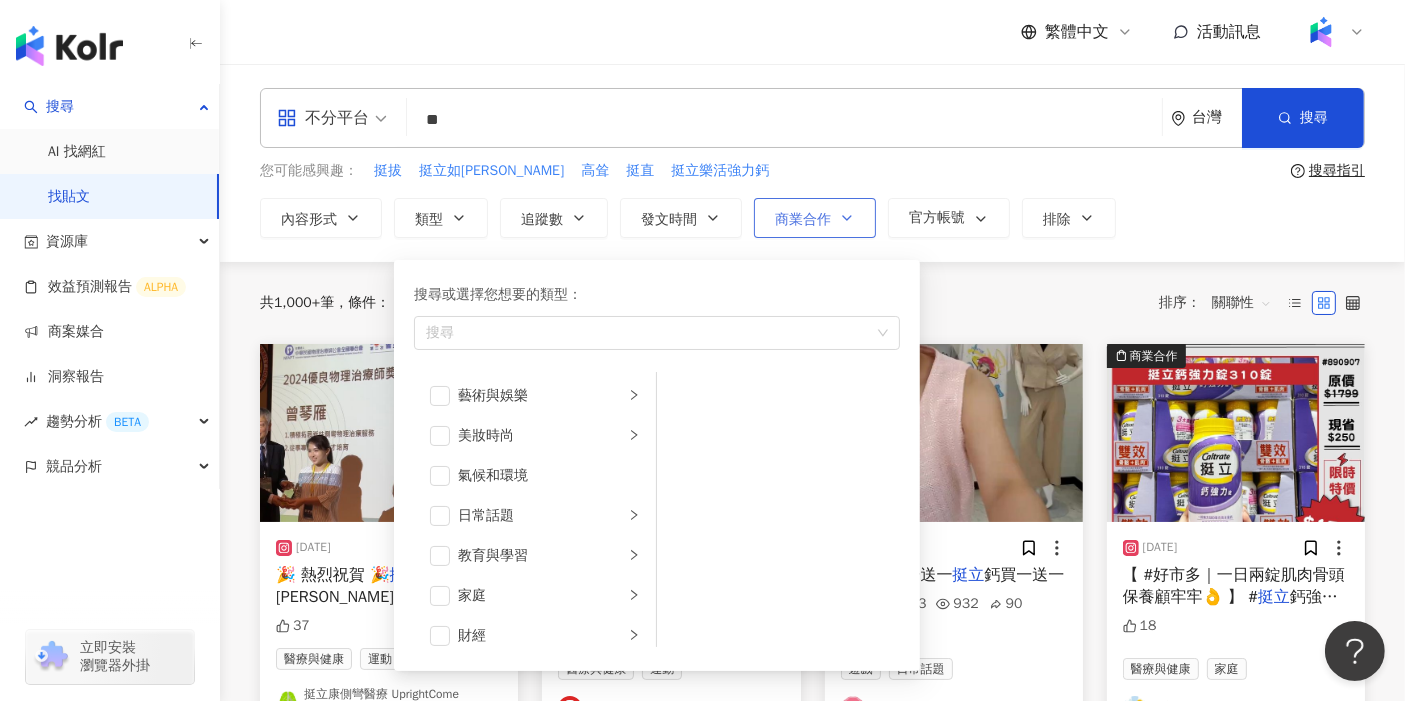click 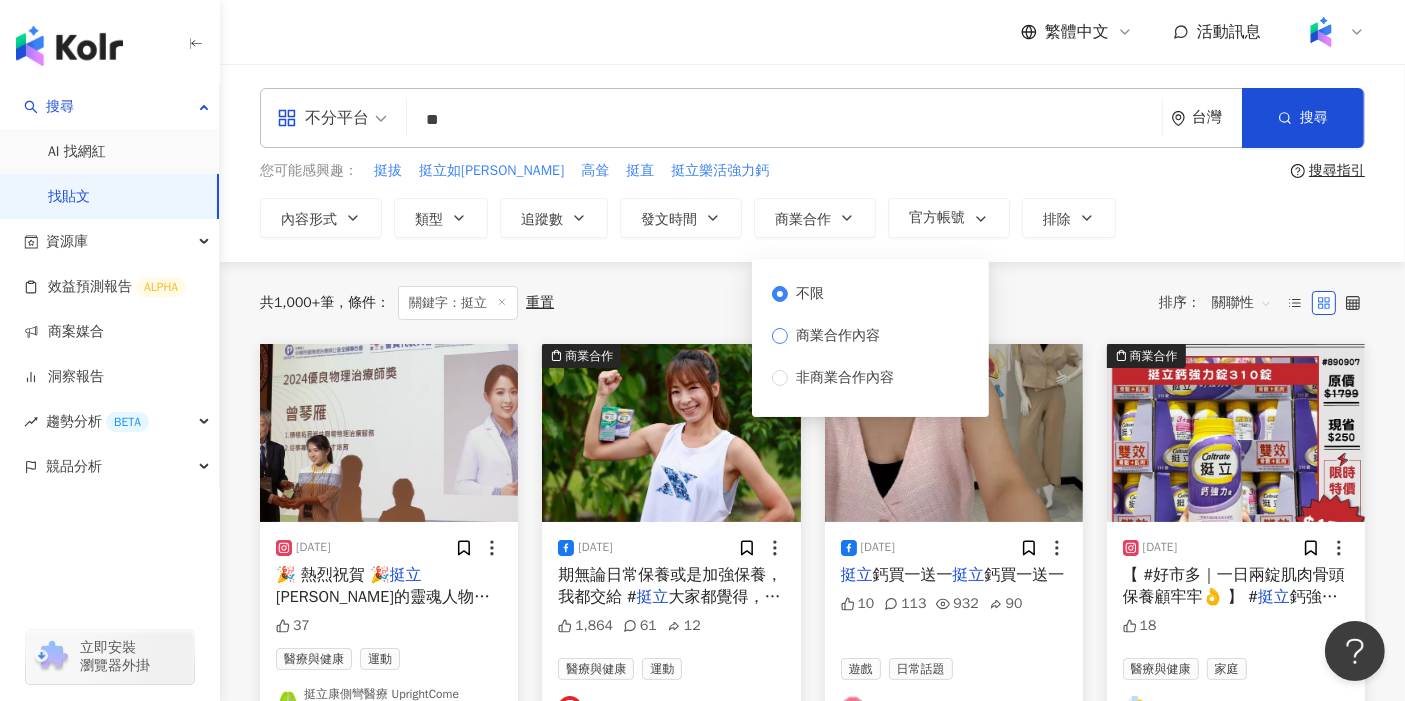 click on "商業合作內容" at bounding box center (838, 336) 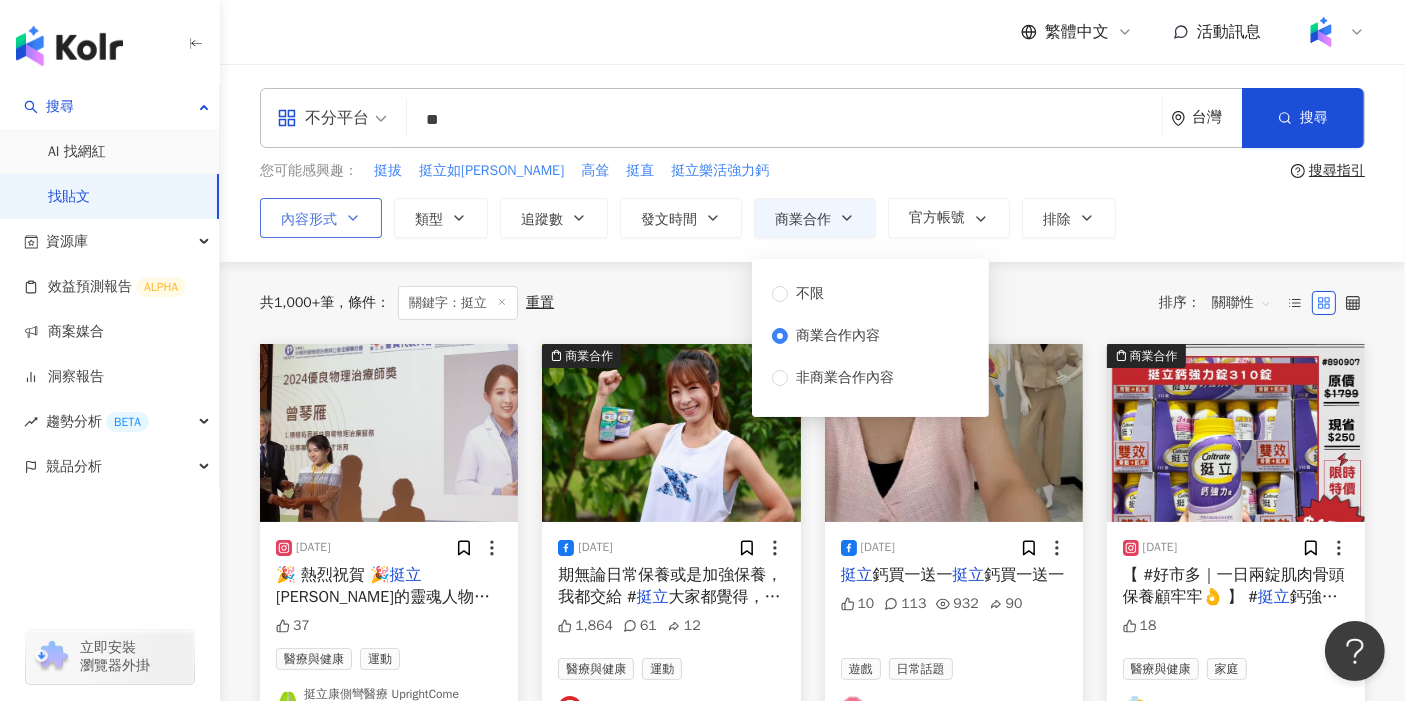 click on "內容形式" at bounding box center (309, 220) 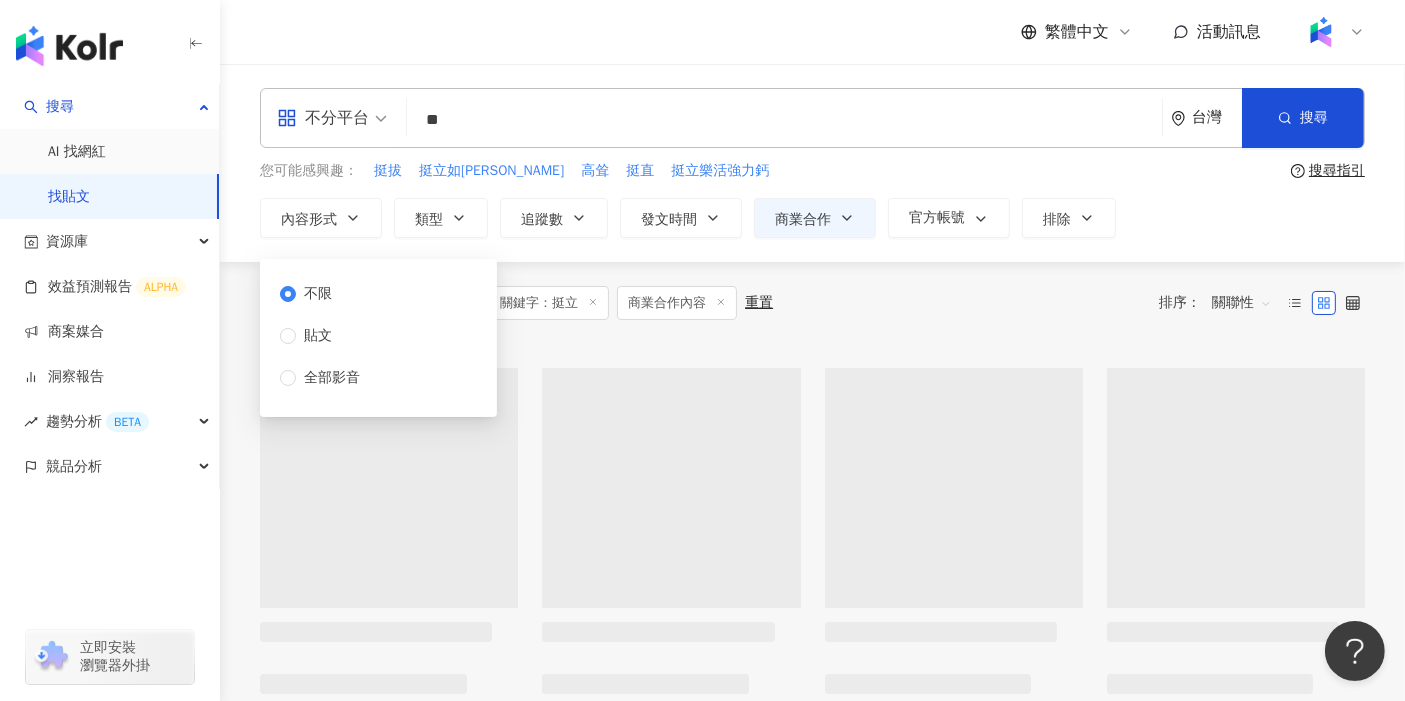 click on "自 1,558+ 筆貼文中搜尋... 條件 ： 關鍵字：挺立 商業合作內容 重置 排序： 關聯性" at bounding box center [812, 303] 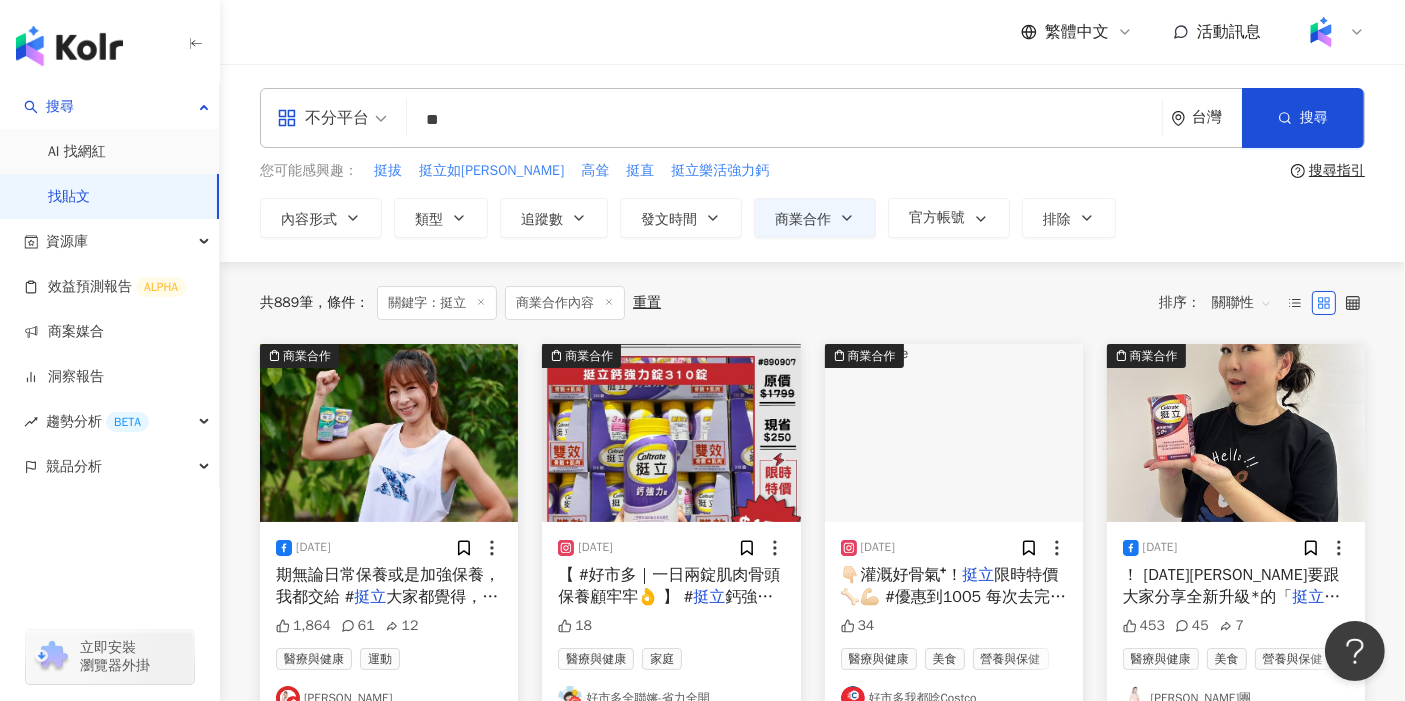 click on "不分平台 ** 台灣 搜尋 您可能感興趣： 挺拔  挺立如松  高耸  挺直  挺立樂活強力鈣  搜尋指引 內容形式 類型 追蹤數 發文時間 商業合作 官方帳號  排除  不限 商業合作內容 非商業合作內容 不限 貼文 全部影音" at bounding box center [812, 163] 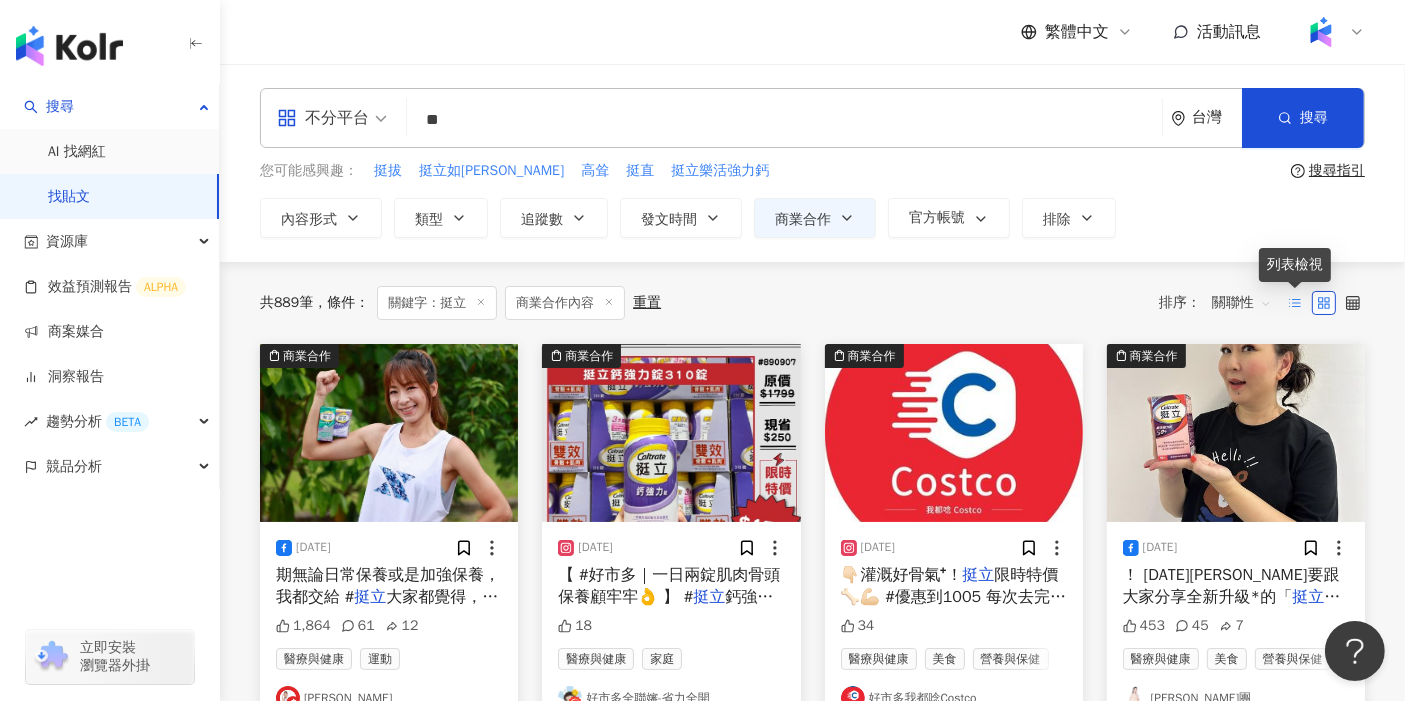 click 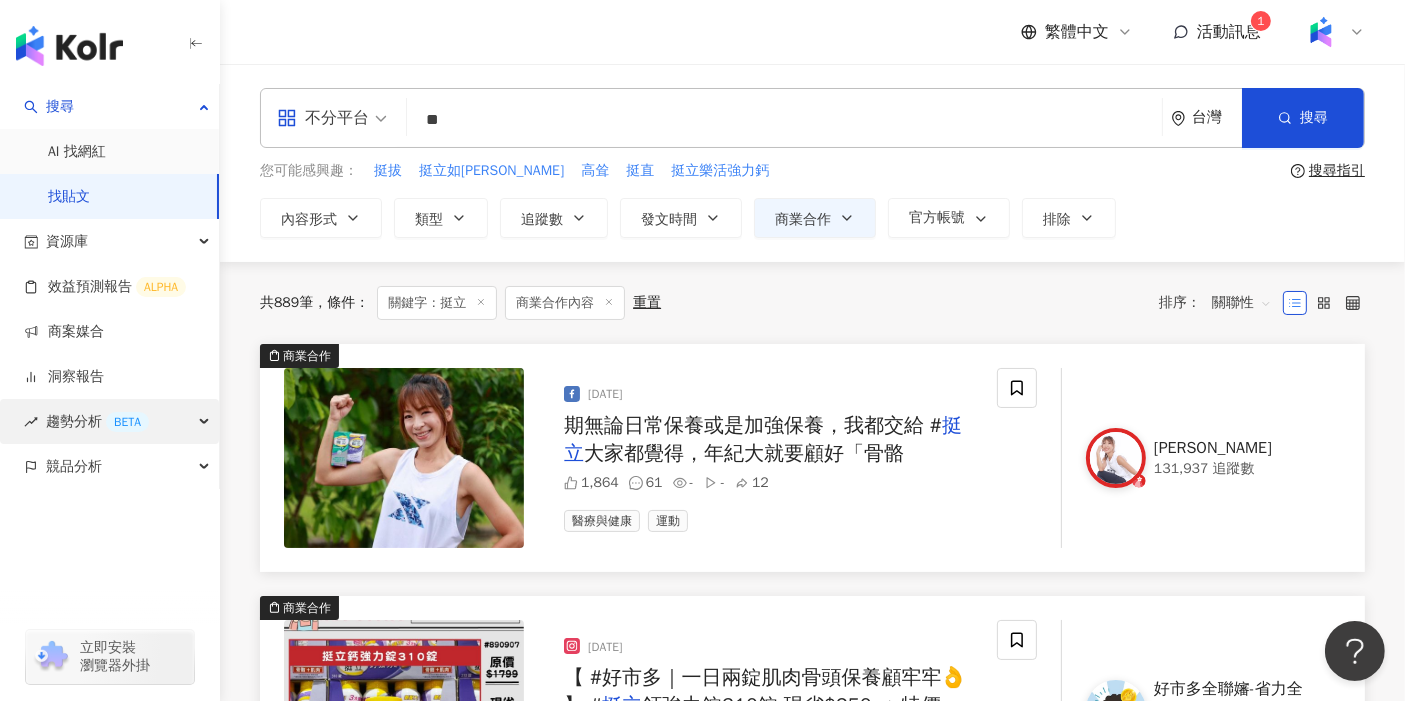 click on "趨勢分析 BETA" at bounding box center (109, 421) 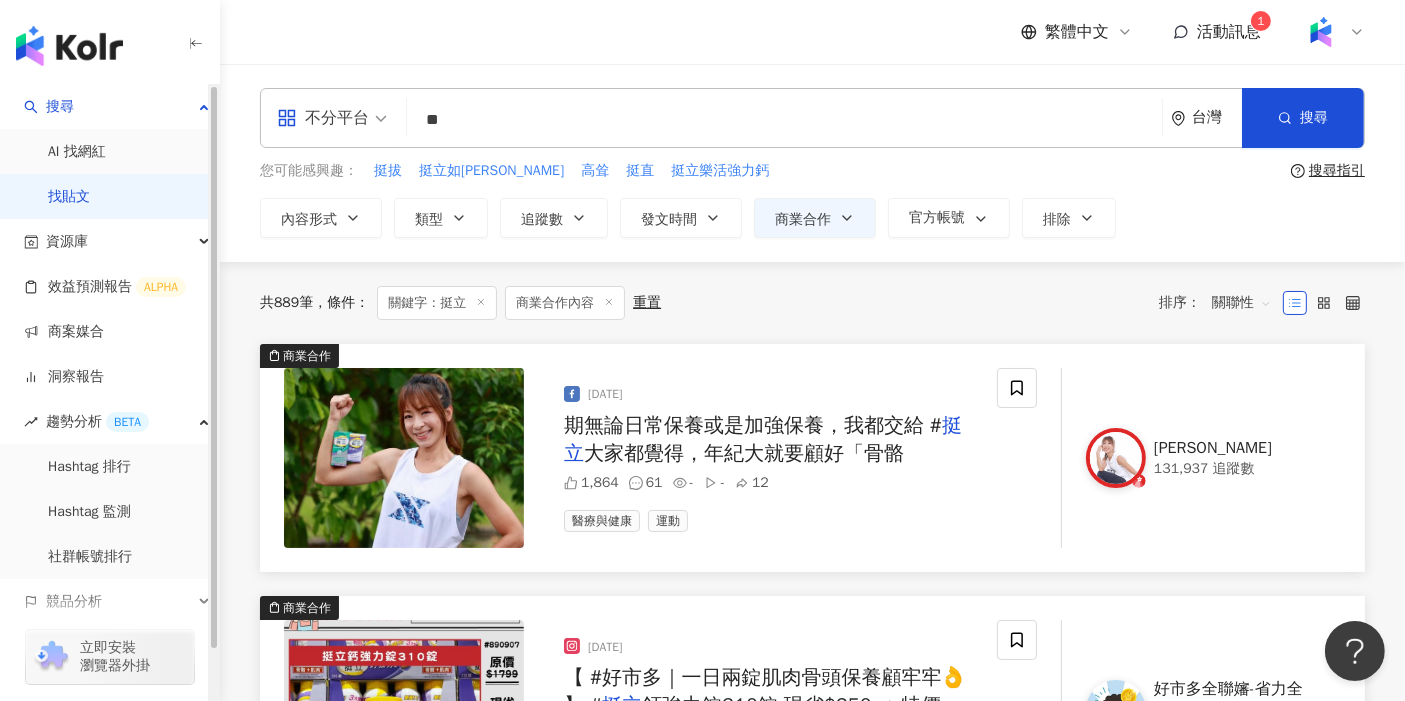 click on "立即安裝
瀏覽器外掛" at bounding box center [110, 645] 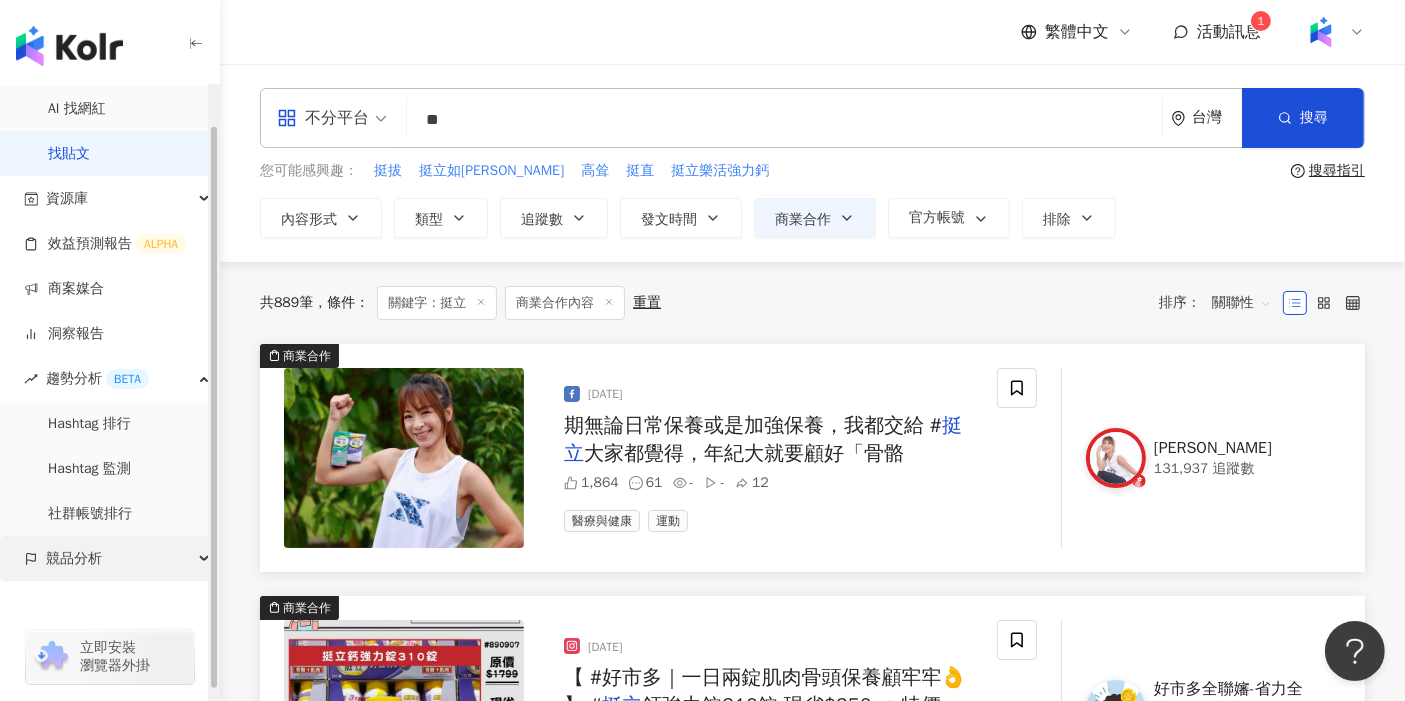 scroll, scrollTop: 54, scrollLeft: 0, axis: vertical 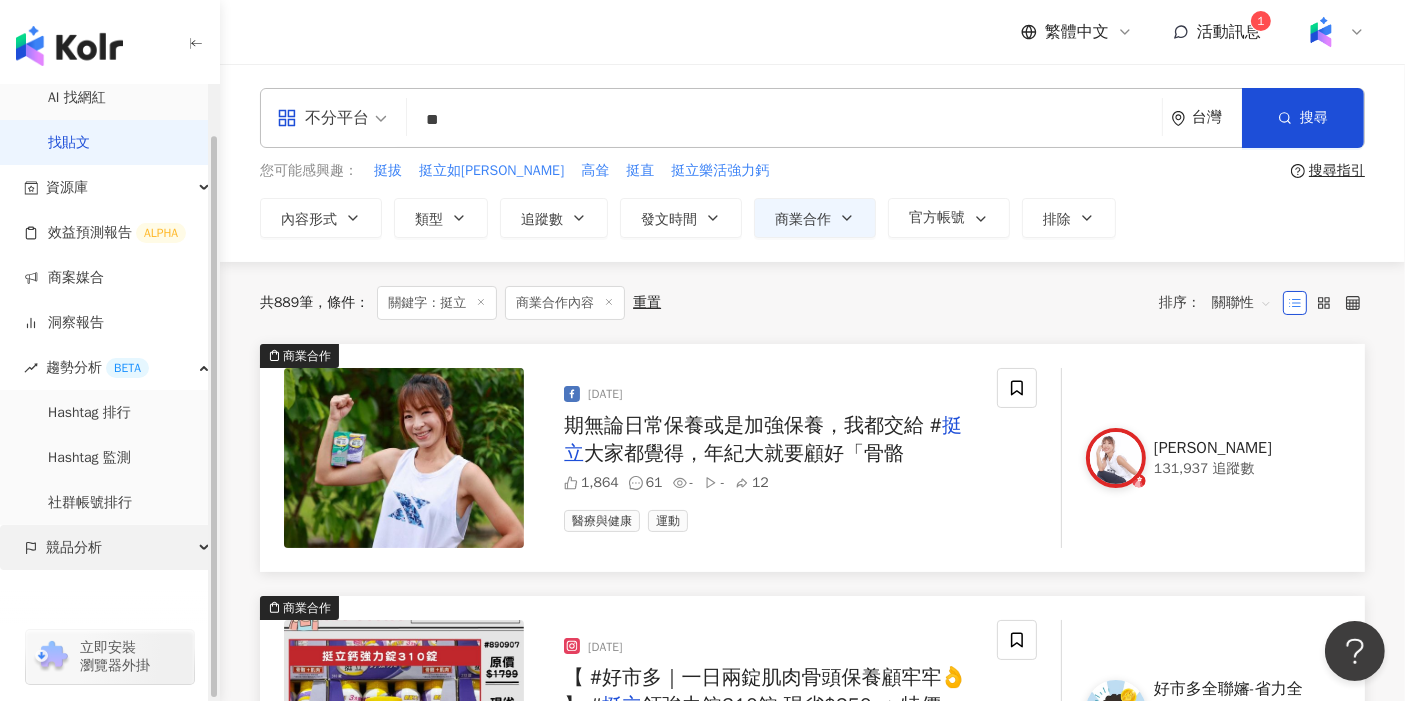 click on "競品分析" at bounding box center (109, 547) 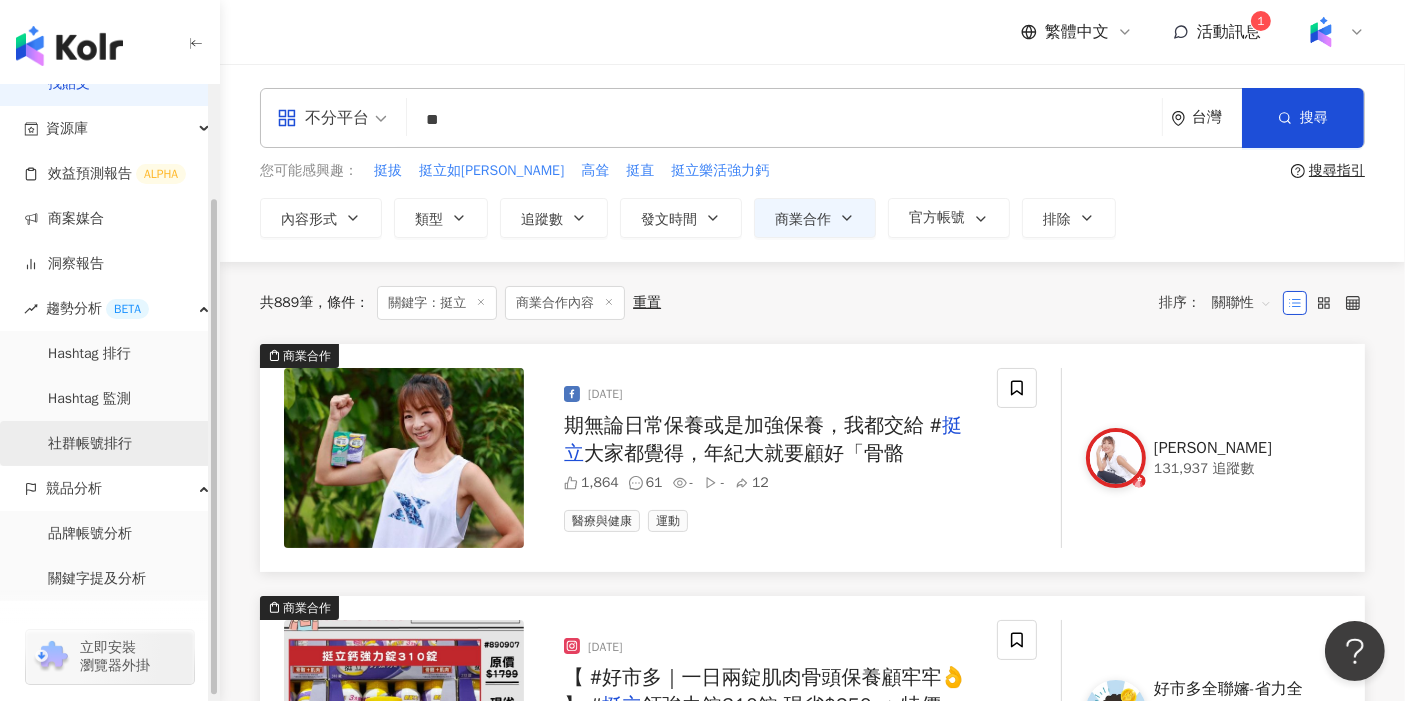 scroll, scrollTop: 143, scrollLeft: 0, axis: vertical 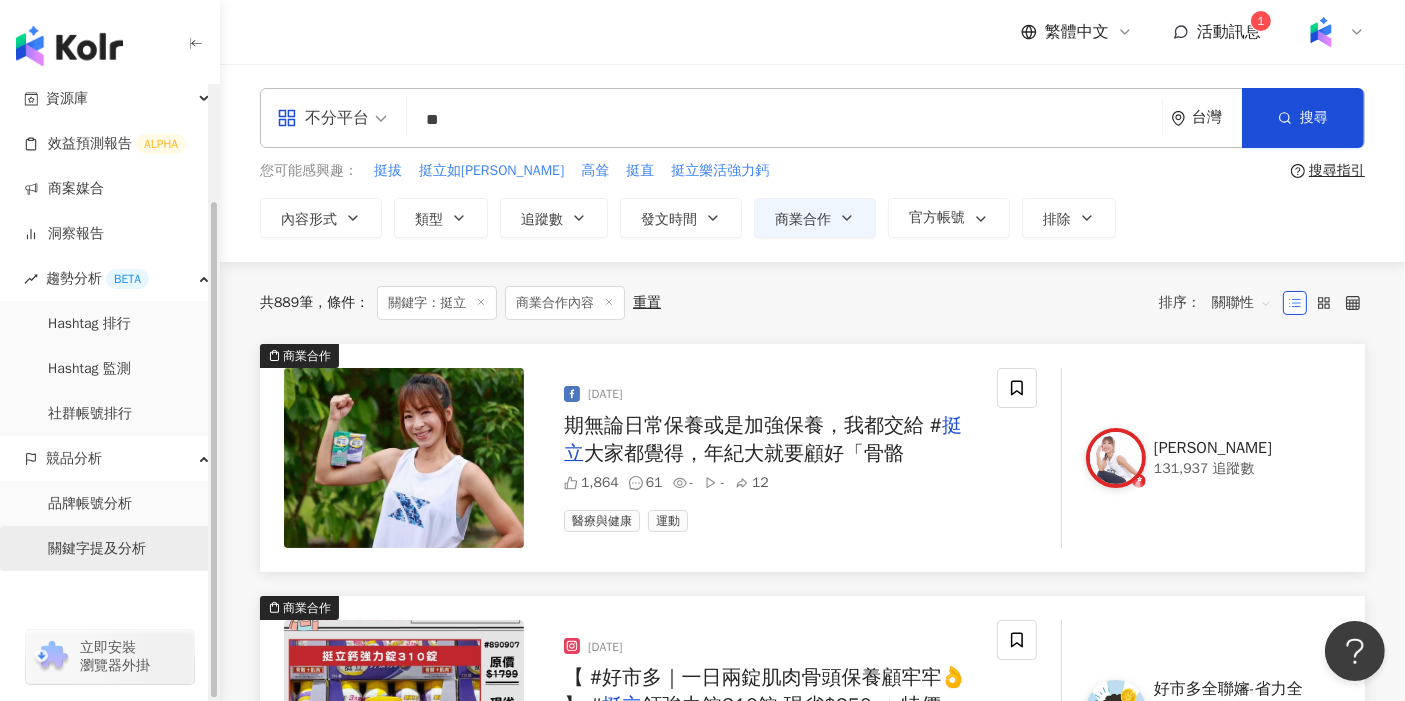 click on "關鍵字提及分析" at bounding box center (97, 549) 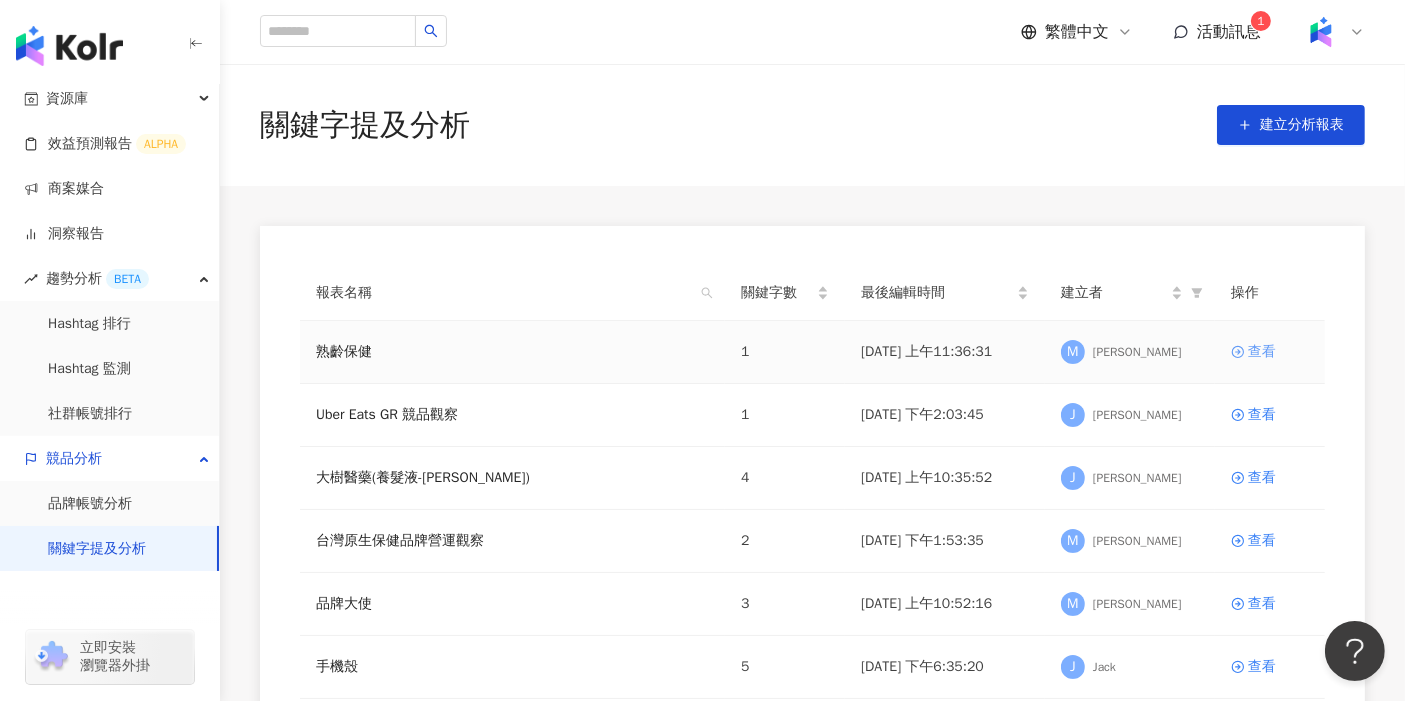 click 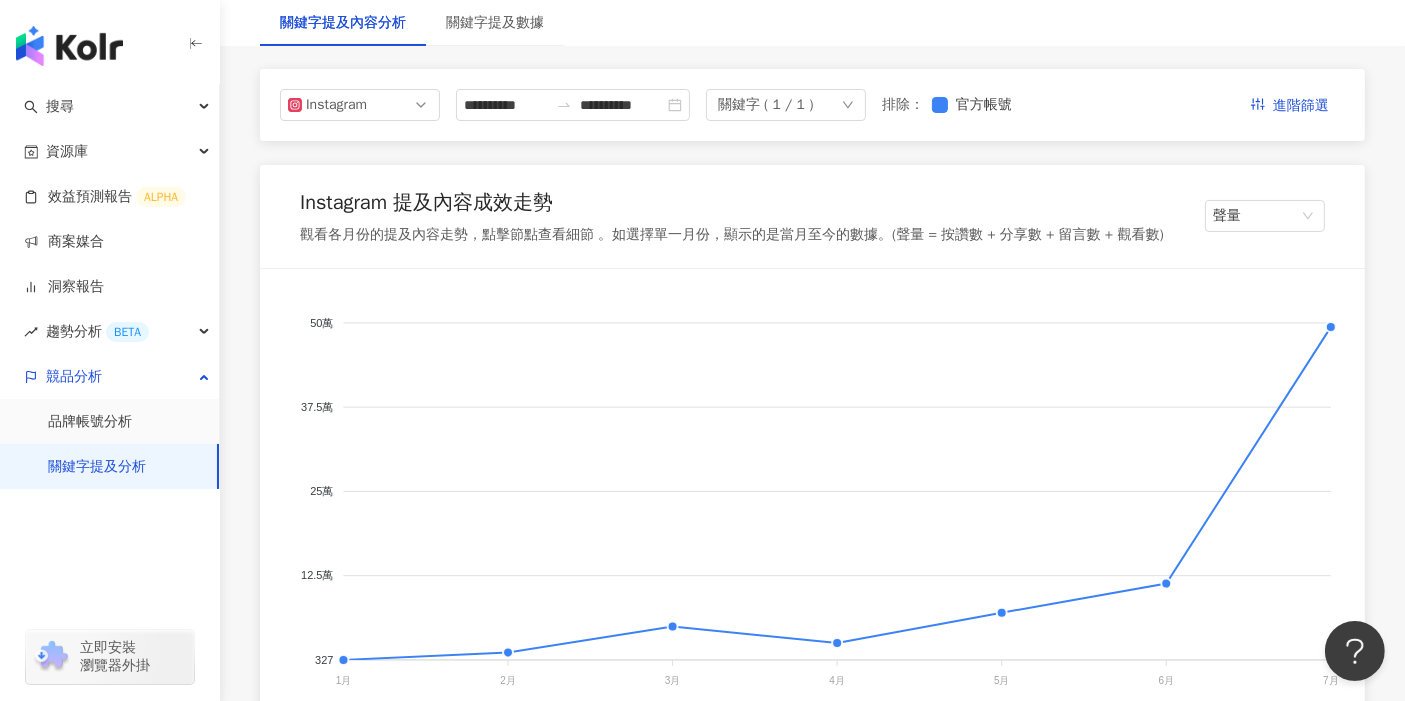 scroll, scrollTop: 0, scrollLeft: 0, axis: both 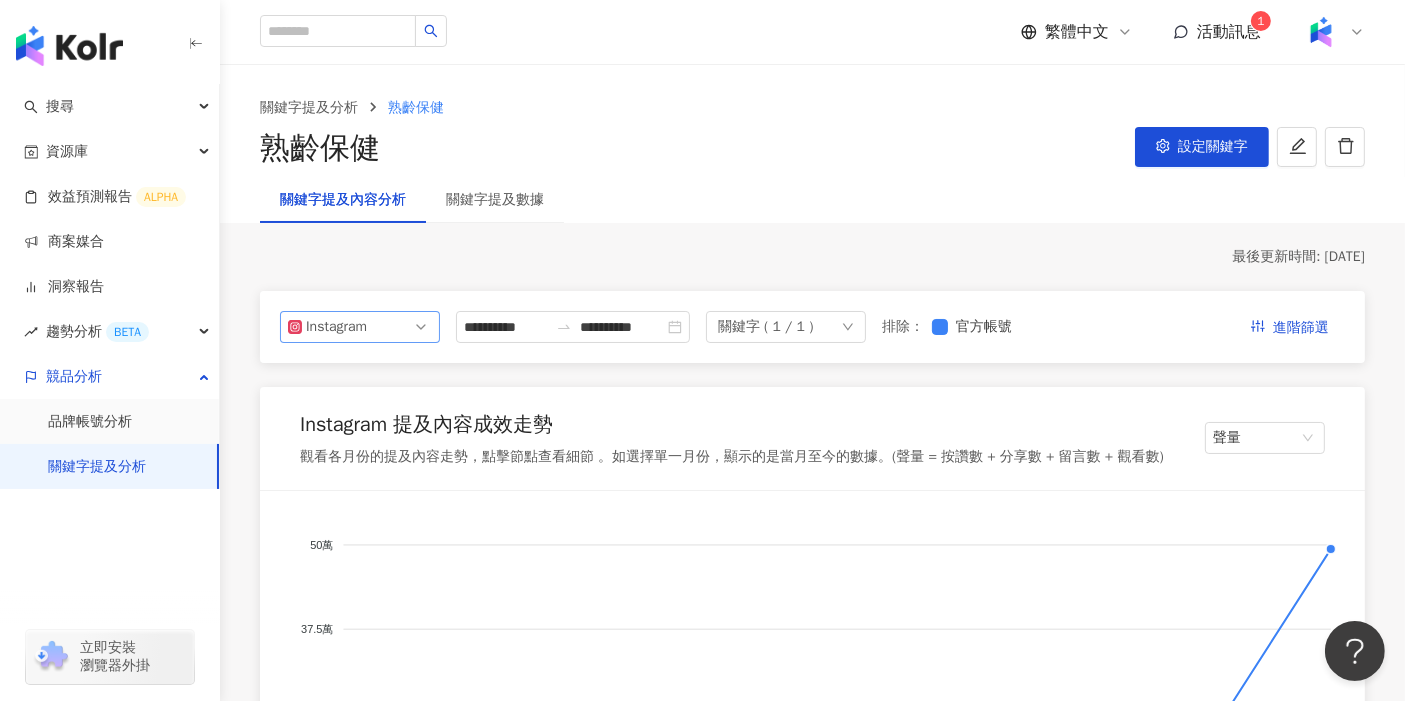 click on "Instagram" at bounding box center (338, 327) 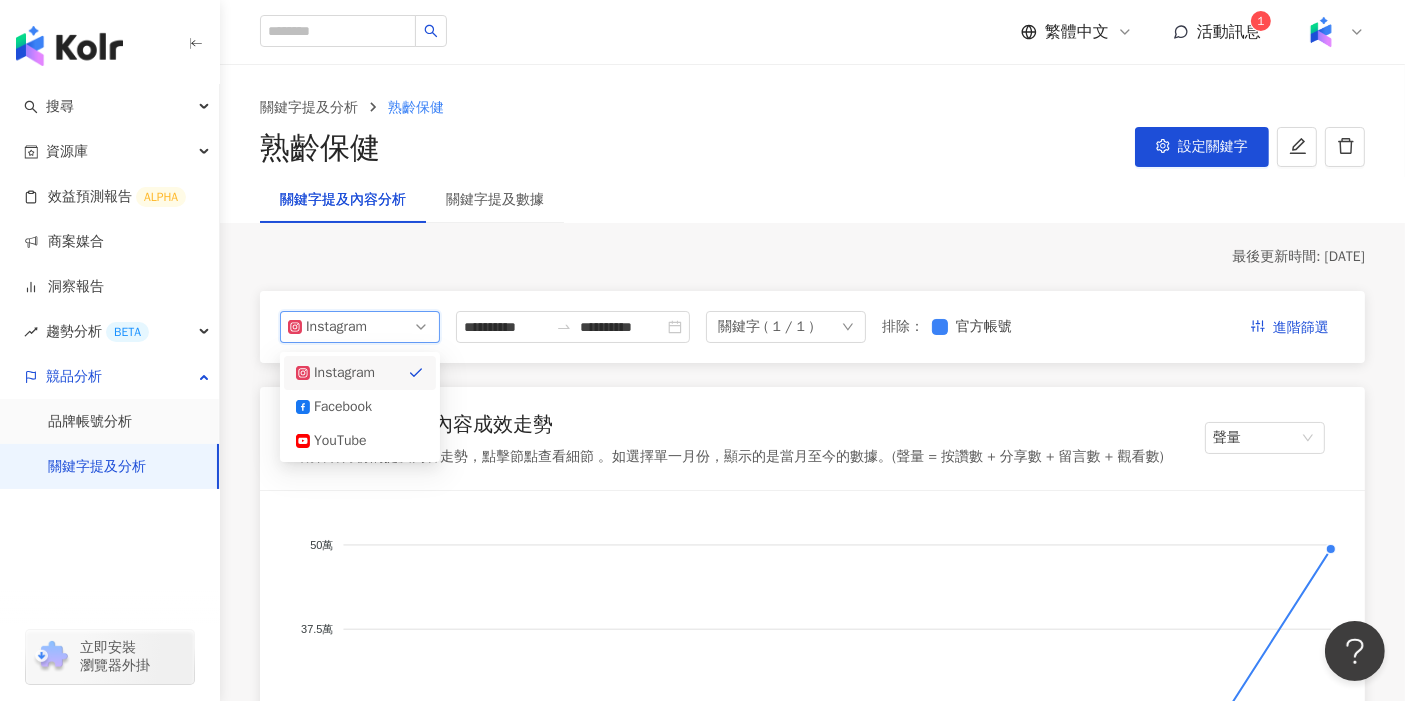 click on "Instagram" at bounding box center (338, 327) 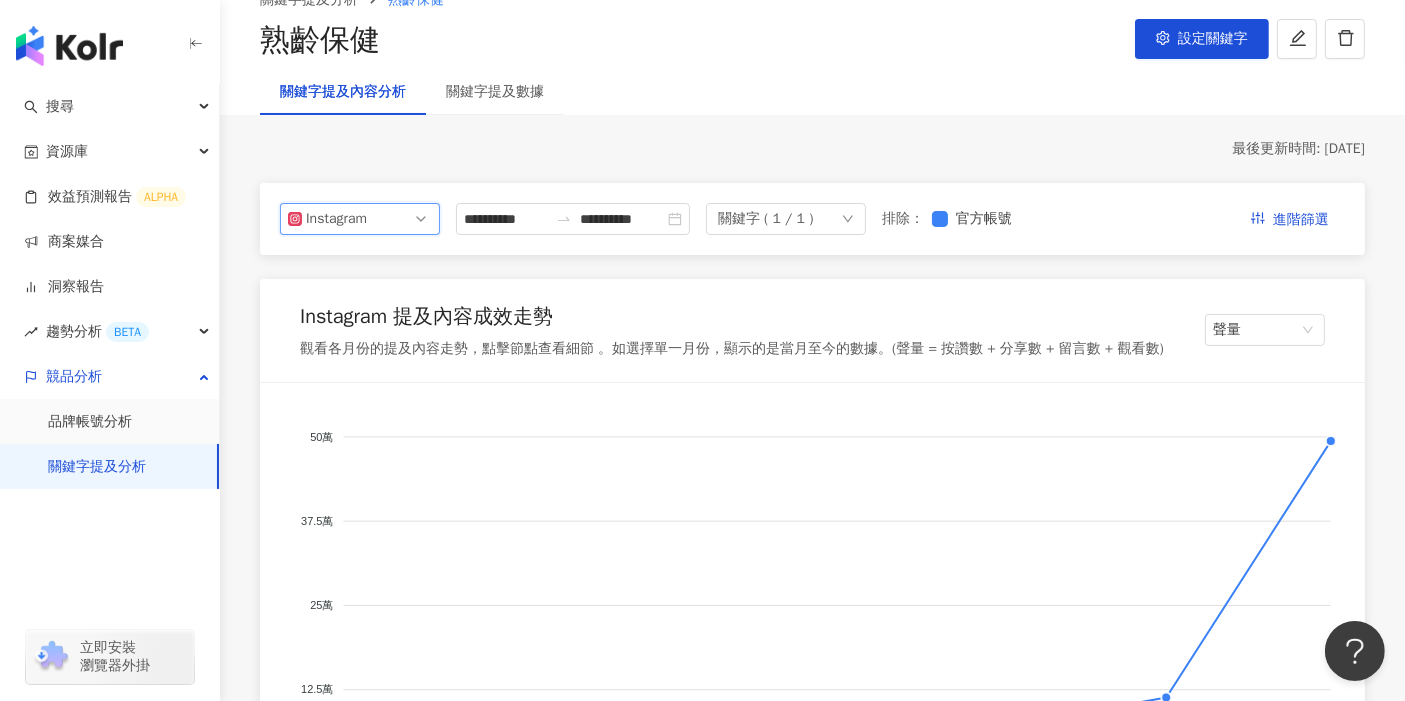 scroll, scrollTop: 111, scrollLeft: 0, axis: vertical 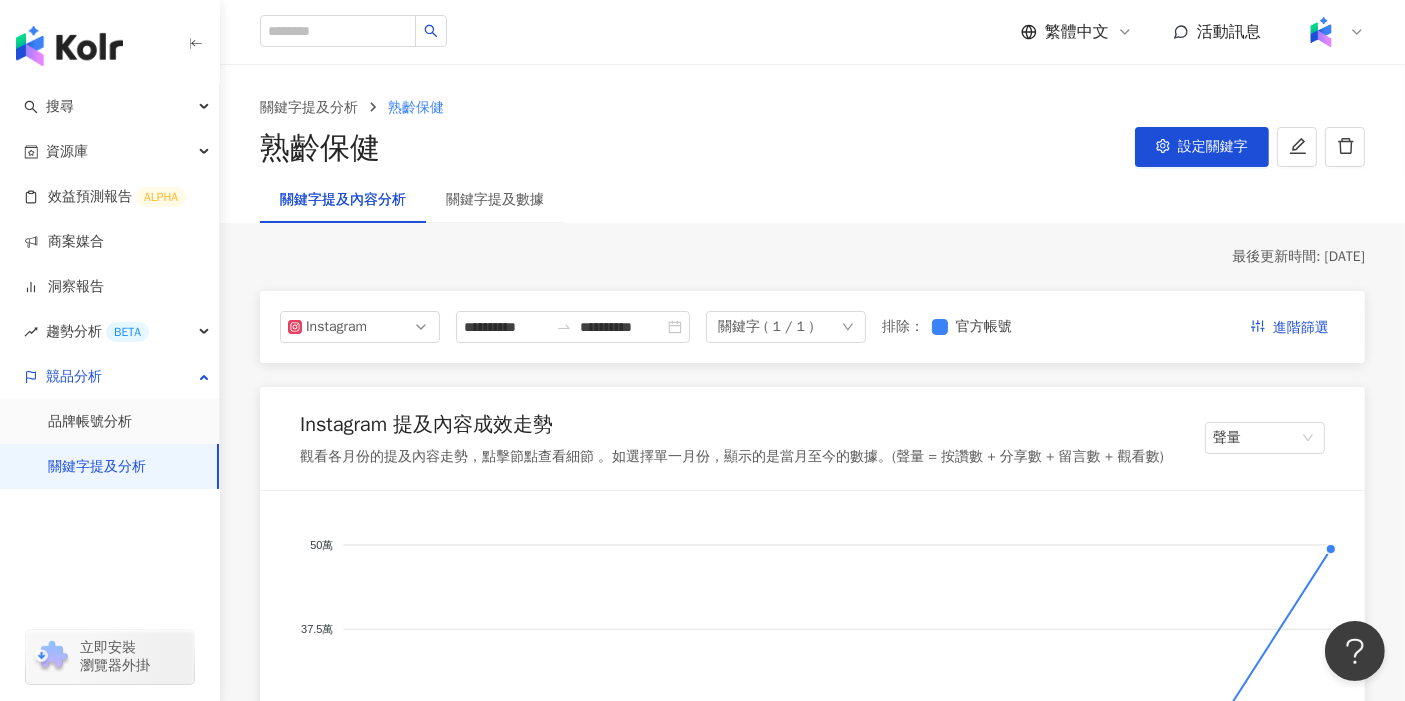 click on "關鍵字提及數據" at bounding box center [495, 200] 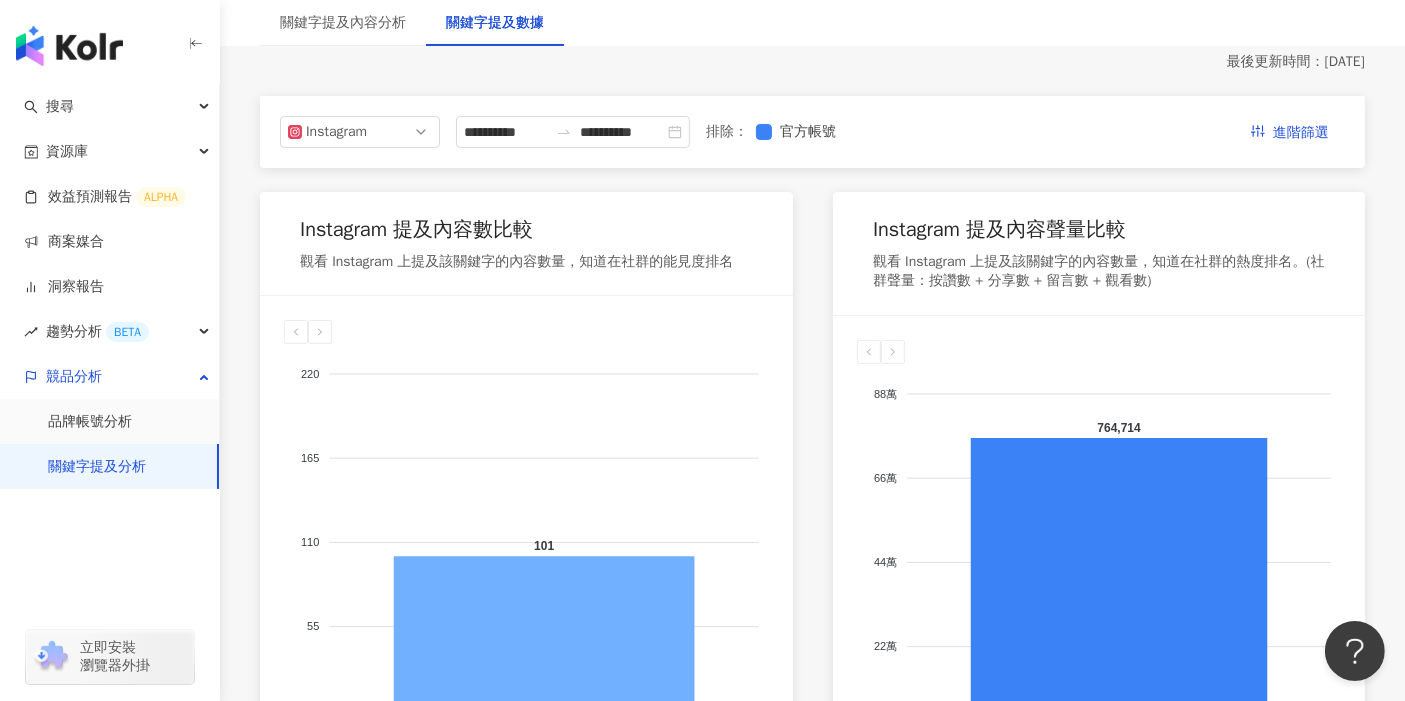 scroll, scrollTop: 0, scrollLeft: 0, axis: both 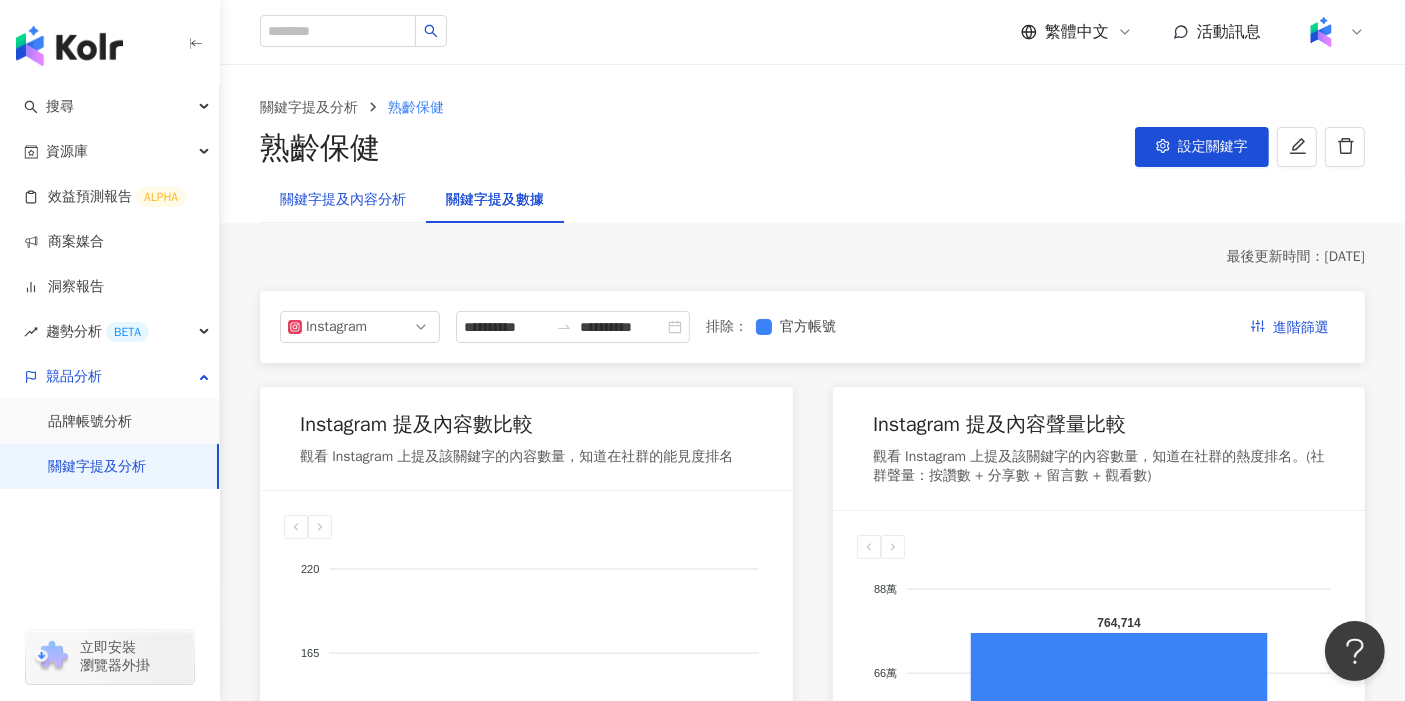 click on "關鍵字提及內容分析" at bounding box center (343, 200) 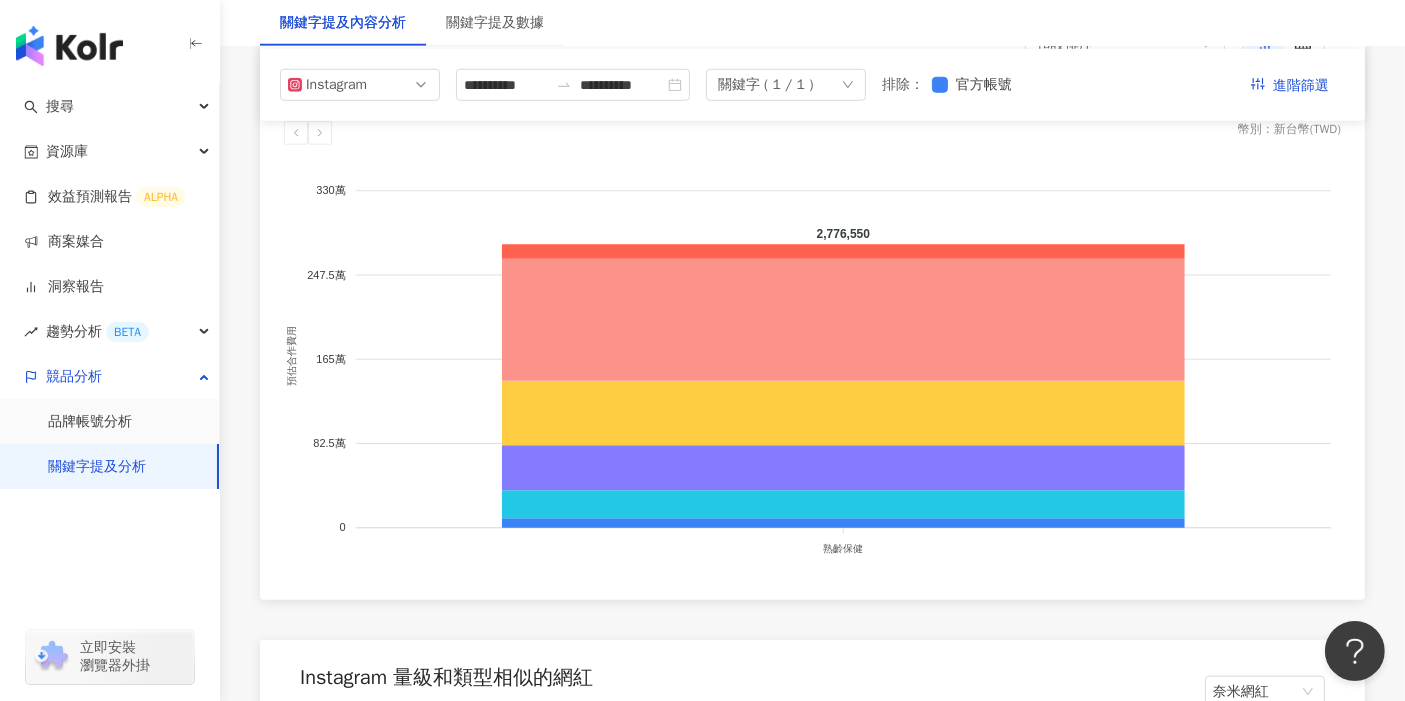 scroll, scrollTop: 1666, scrollLeft: 0, axis: vertical 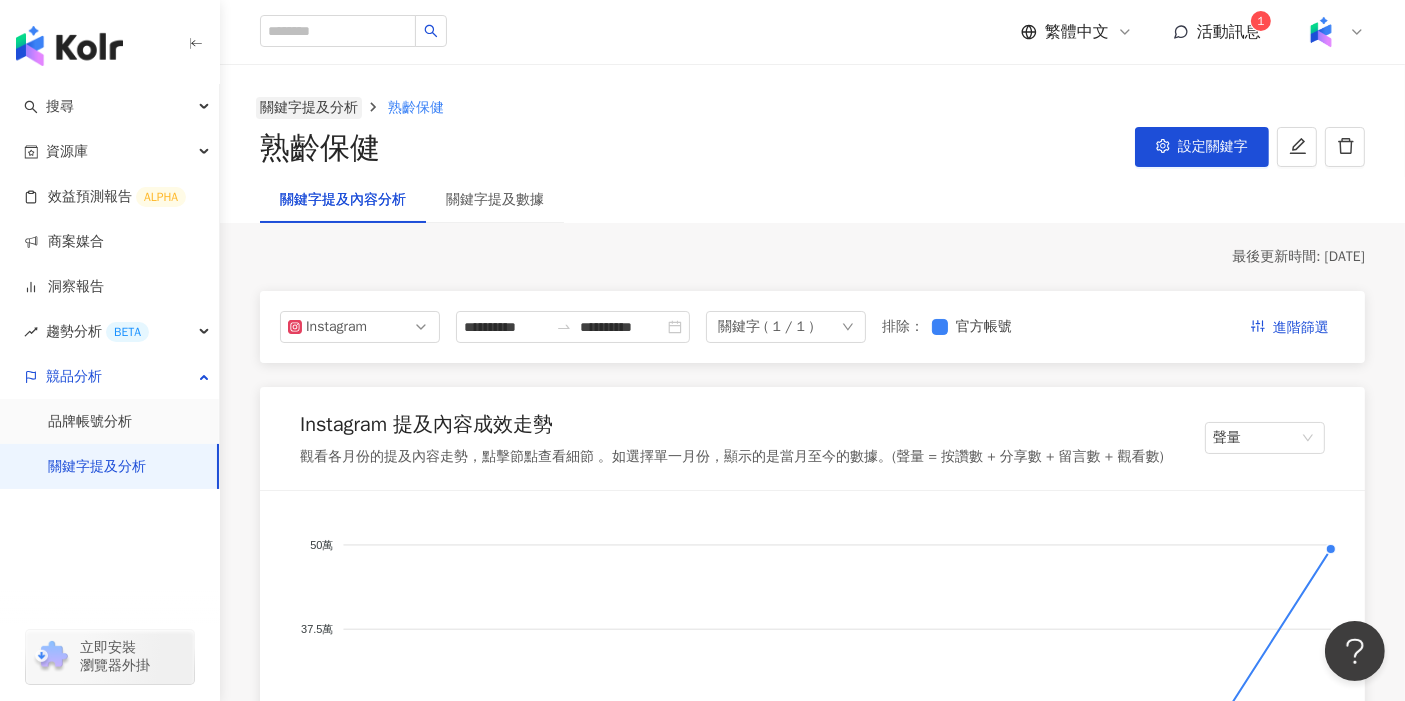click on "關鍵字提及分析" at bounding box center [309, 108] 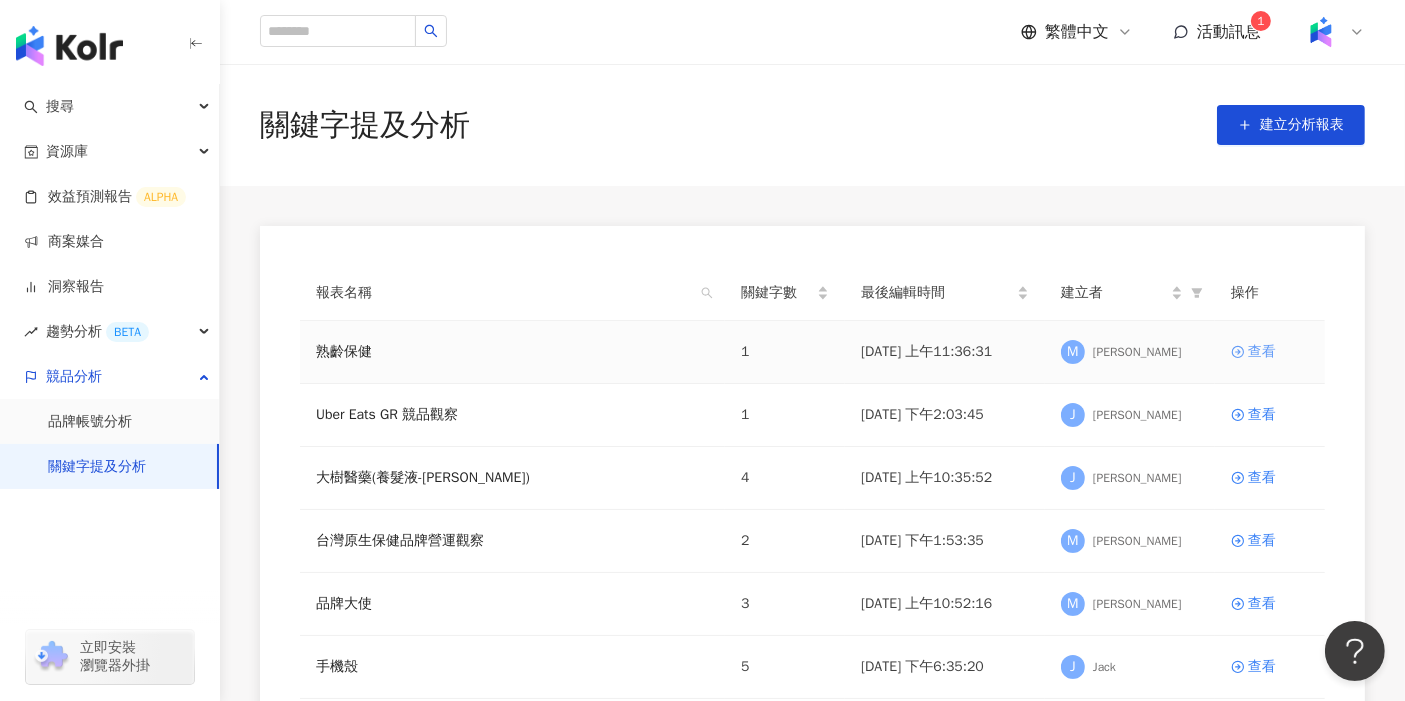 click 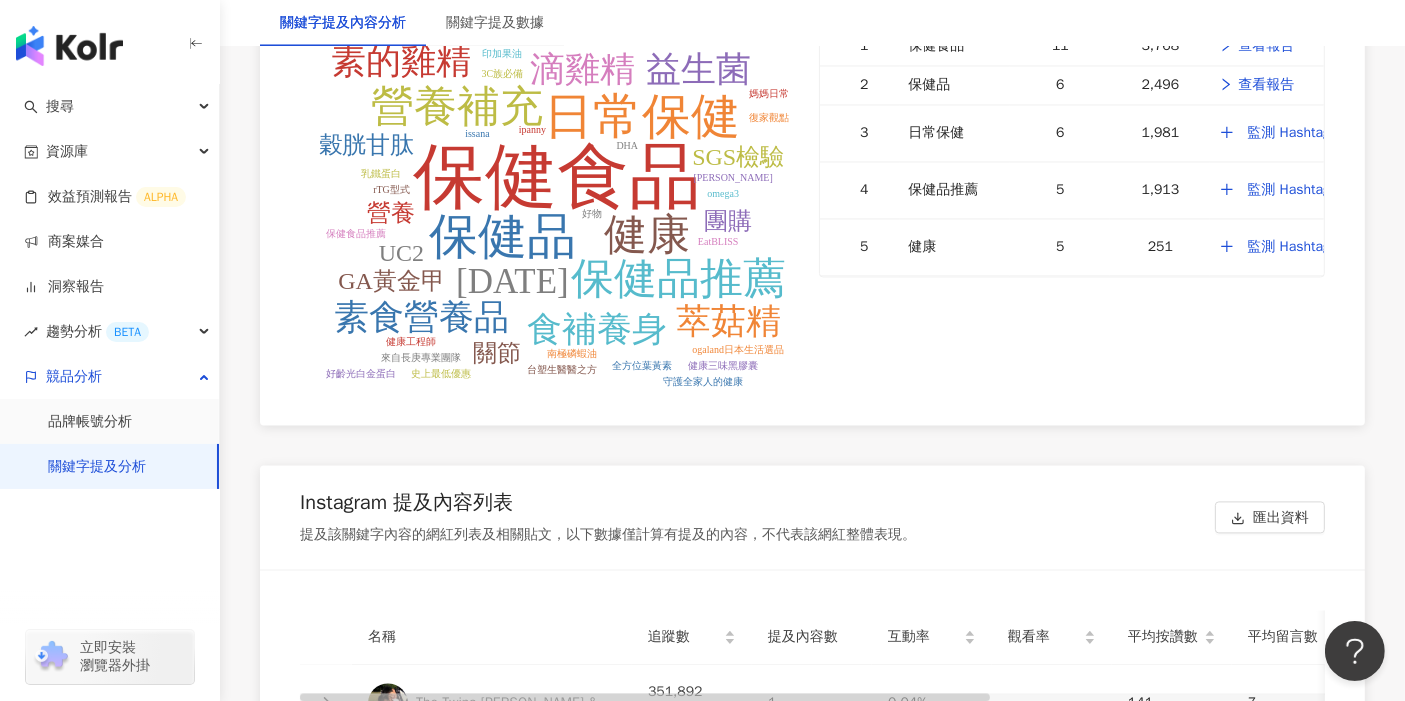 scroll, scrollTop: 4333, scrollLeft: 0, axis: vertical 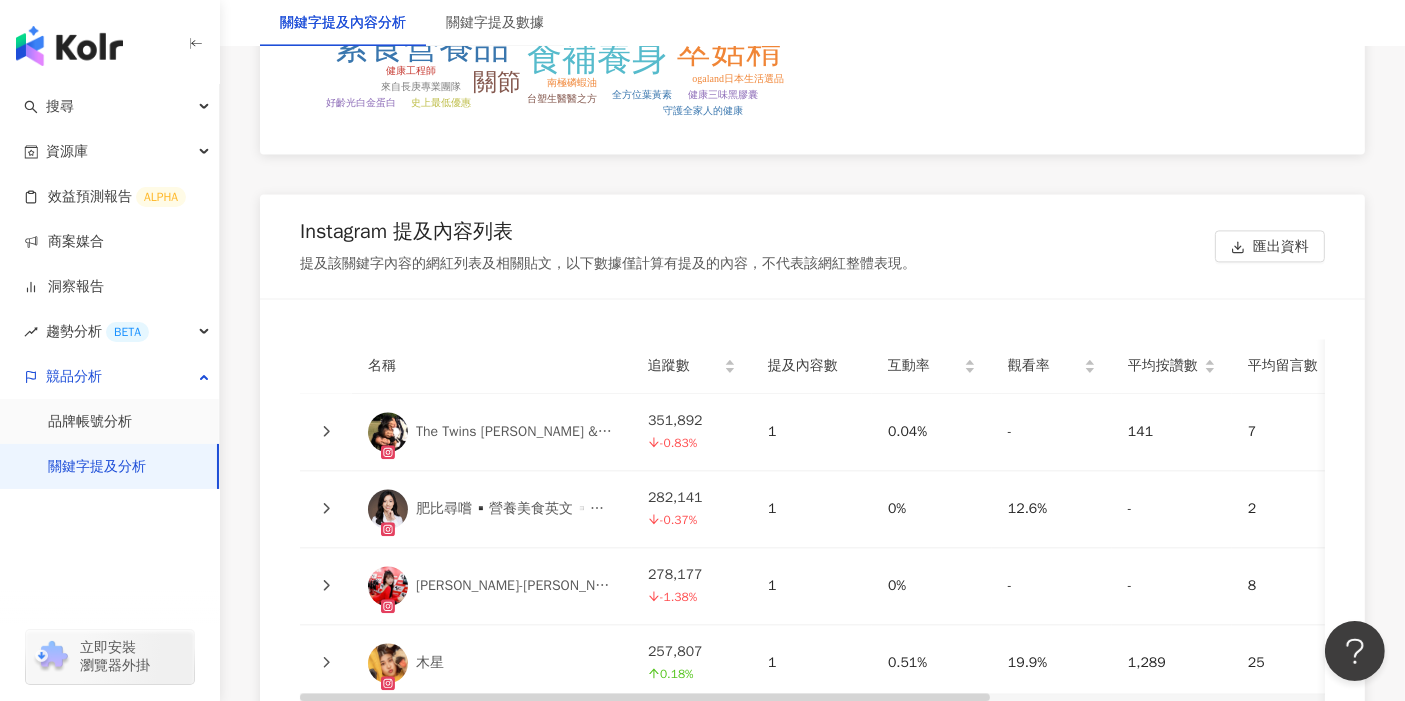 click on "Instagram 提及內容列表" at bounding box center (608, 236) 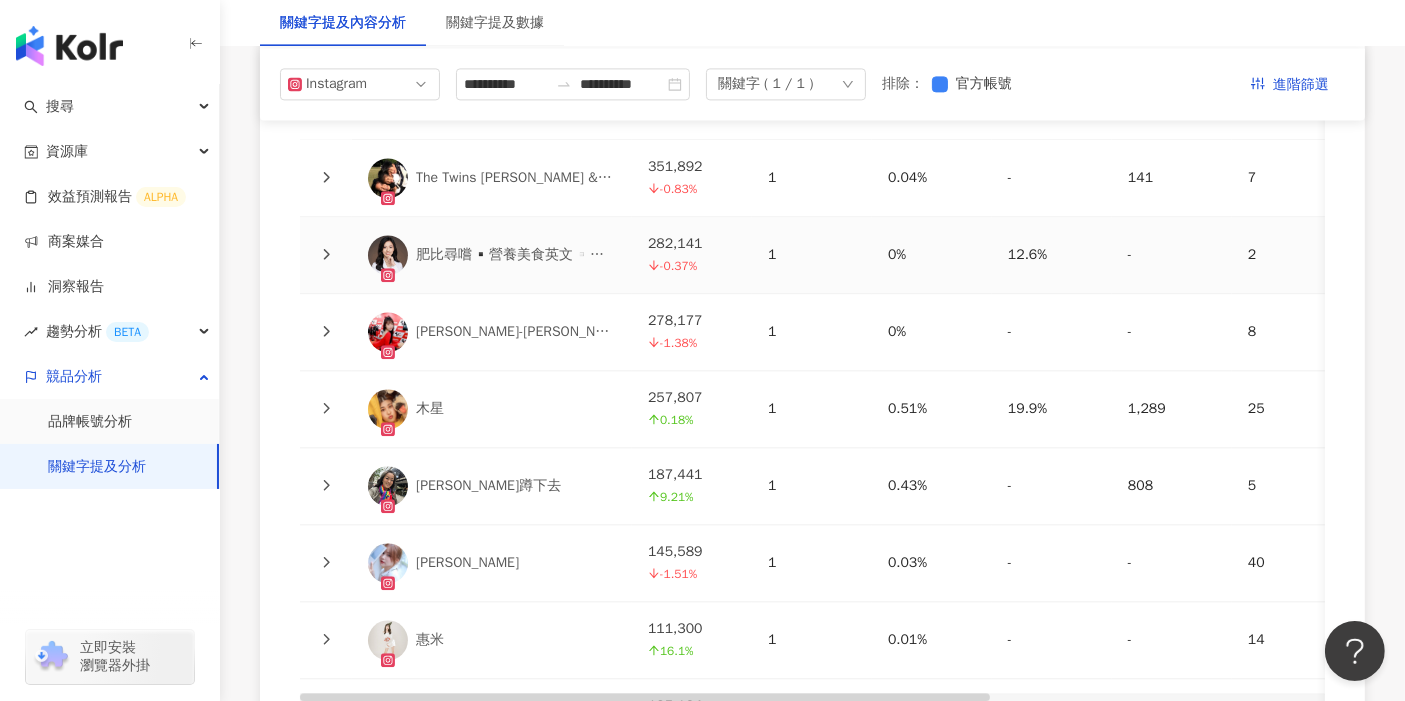 scroll, scrollTop: 4555, scrollLeft: 0, axis: vertical 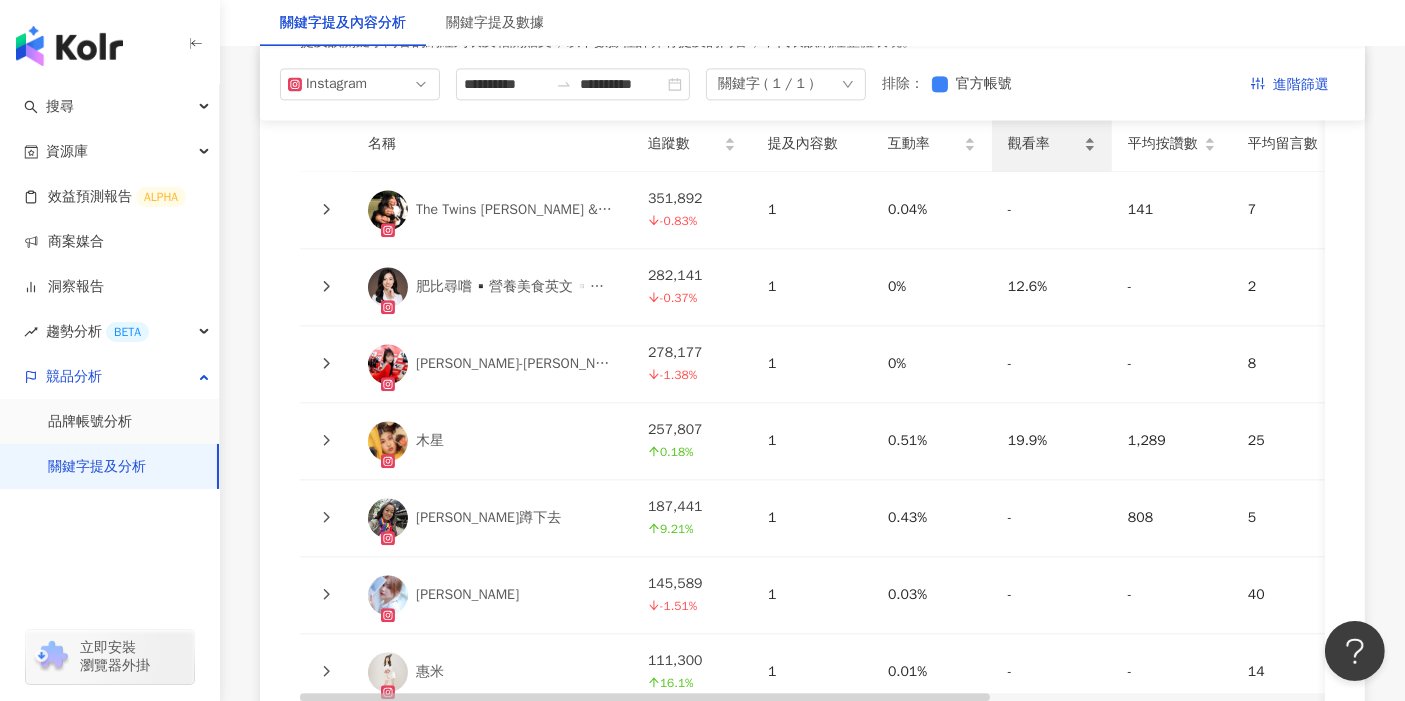 click on "觀看率" at bounding box center (1044, 144) 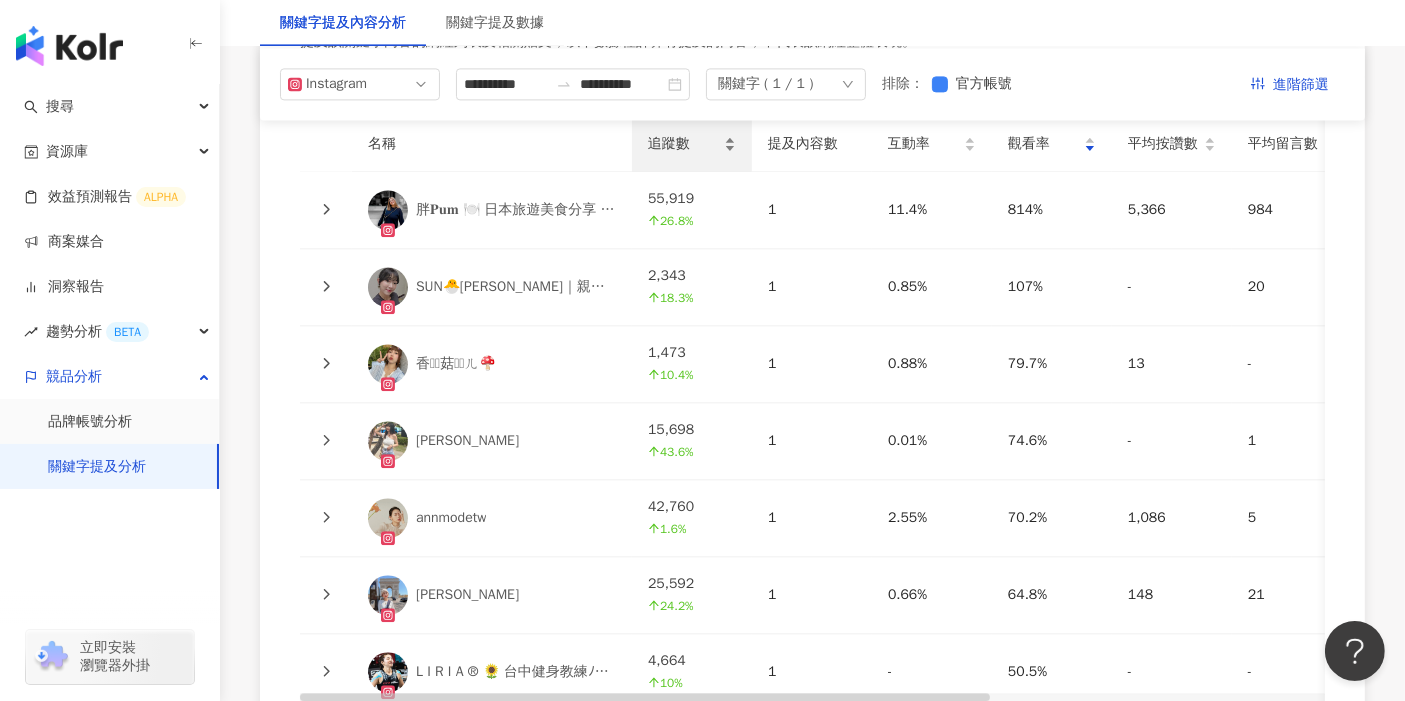 click on "追蹤數" at bounding box center [692, 144] 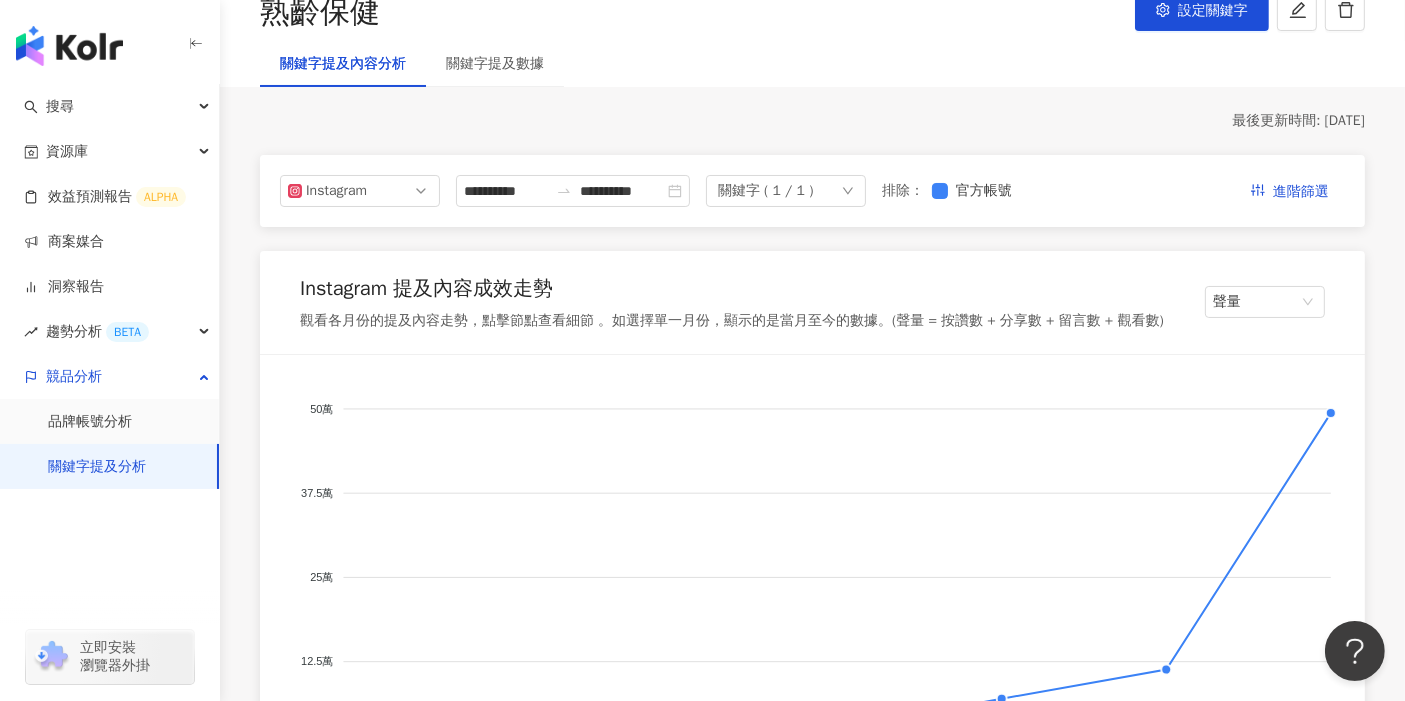 scroll, scrollTop: 222, scrollLeft: 0, axis: vertical 